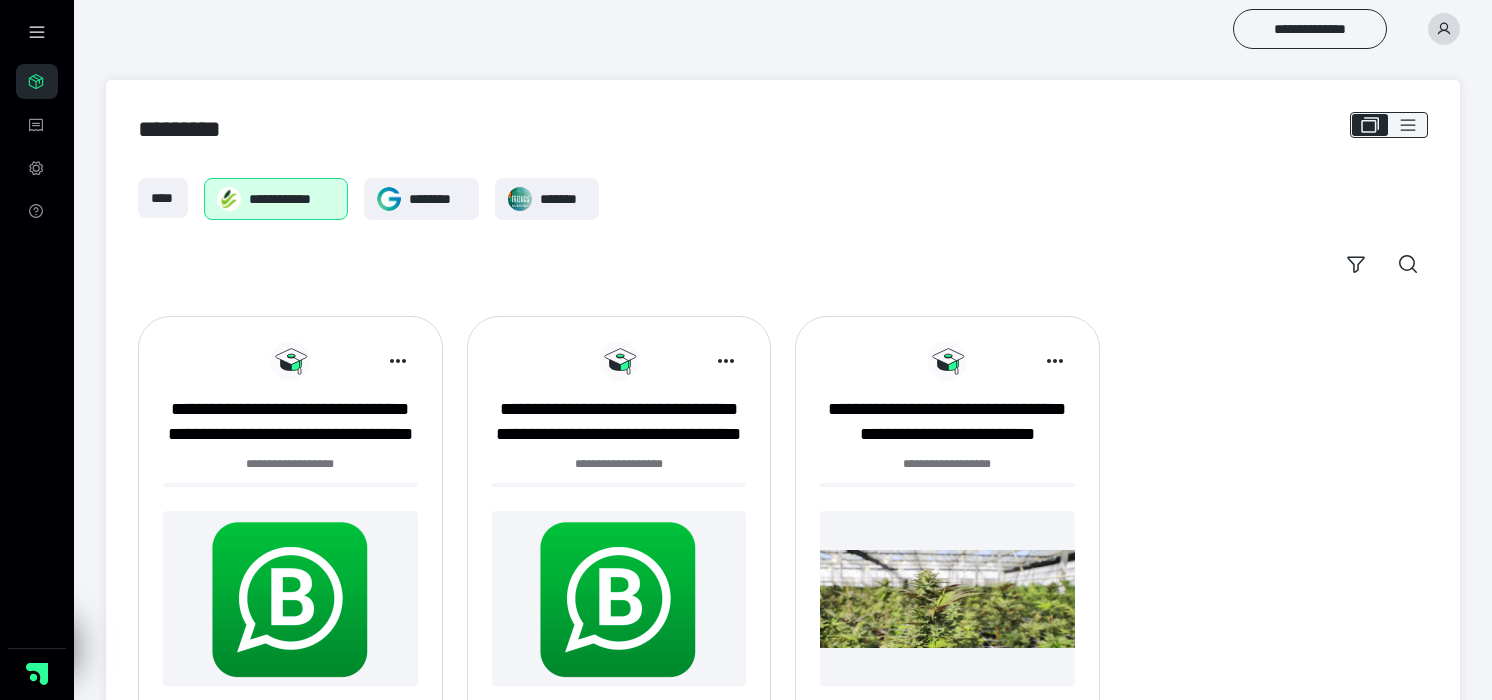 scroll, scrollTop: 0, scrollLeft: 0, axis: both 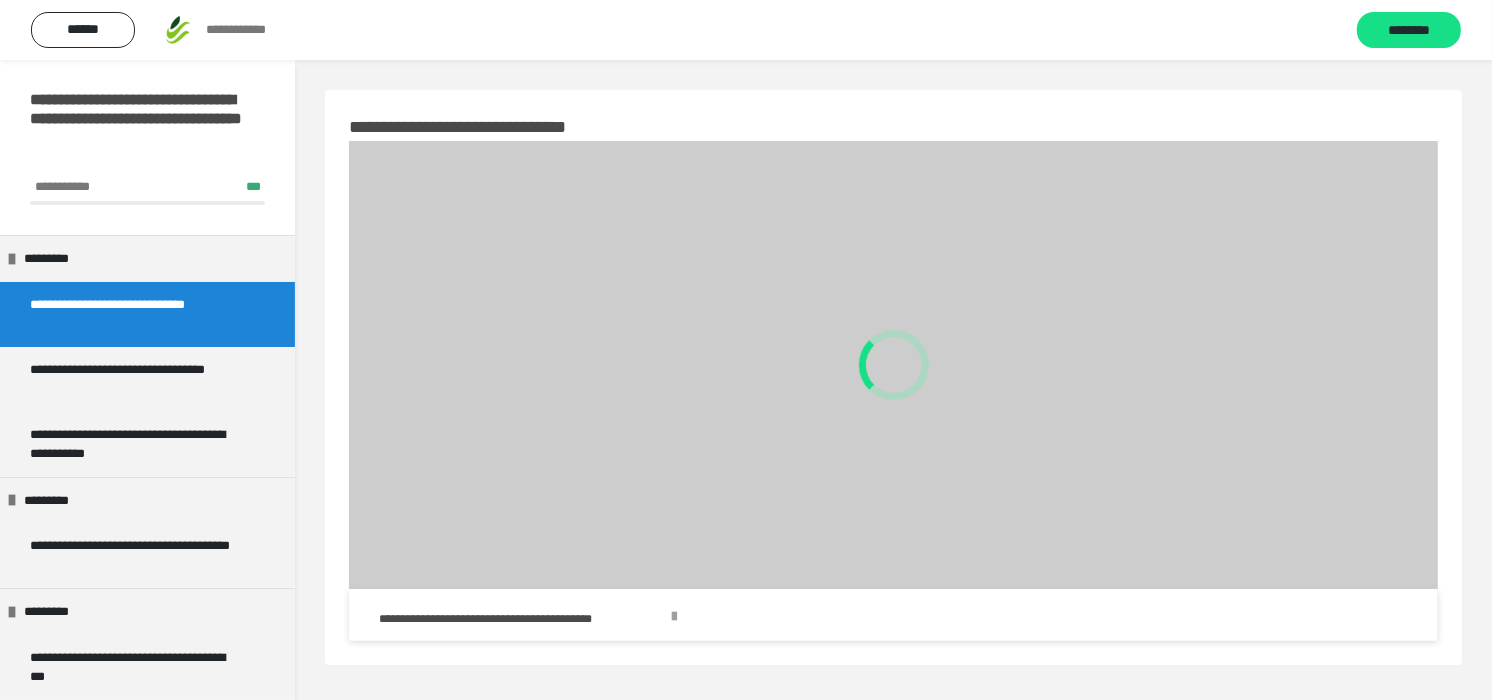 click on "**********" at bounding box center (131, 314) 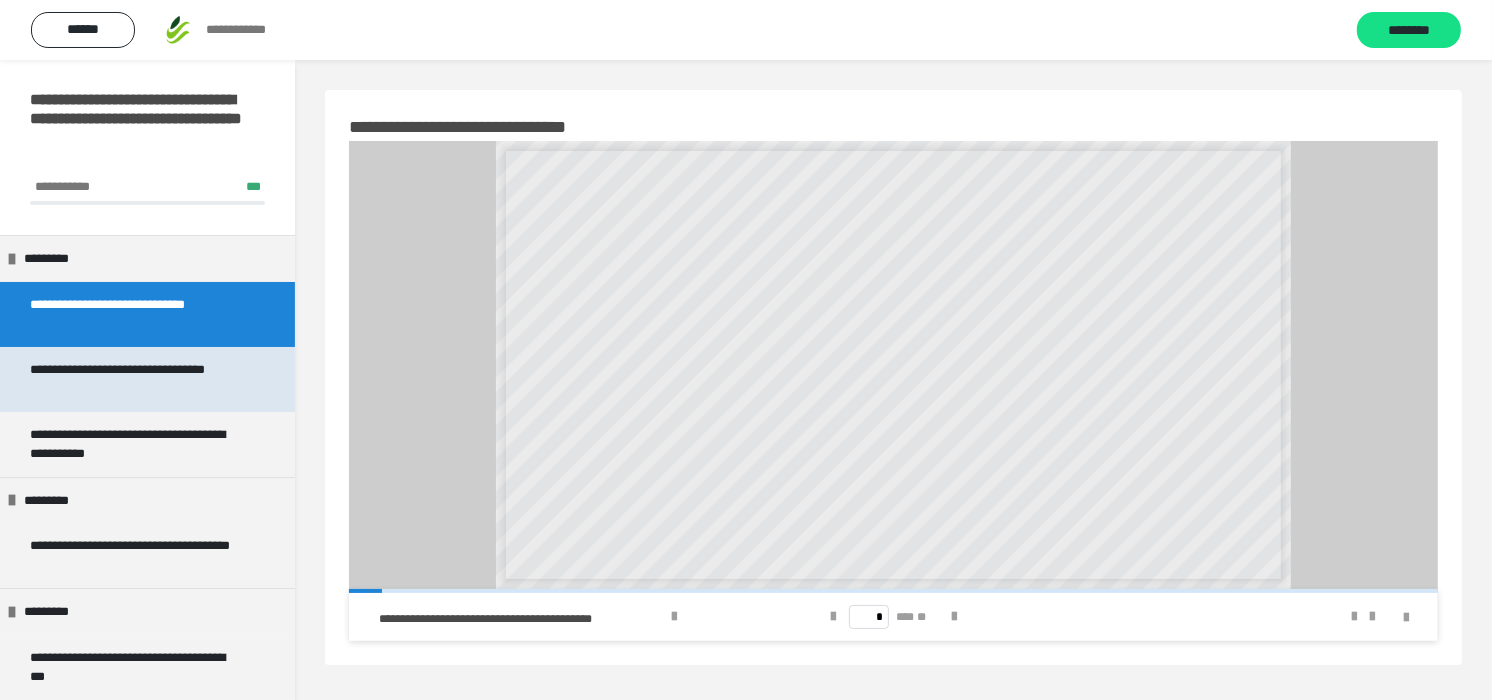click on "**********" at bounding box center (131, 379) 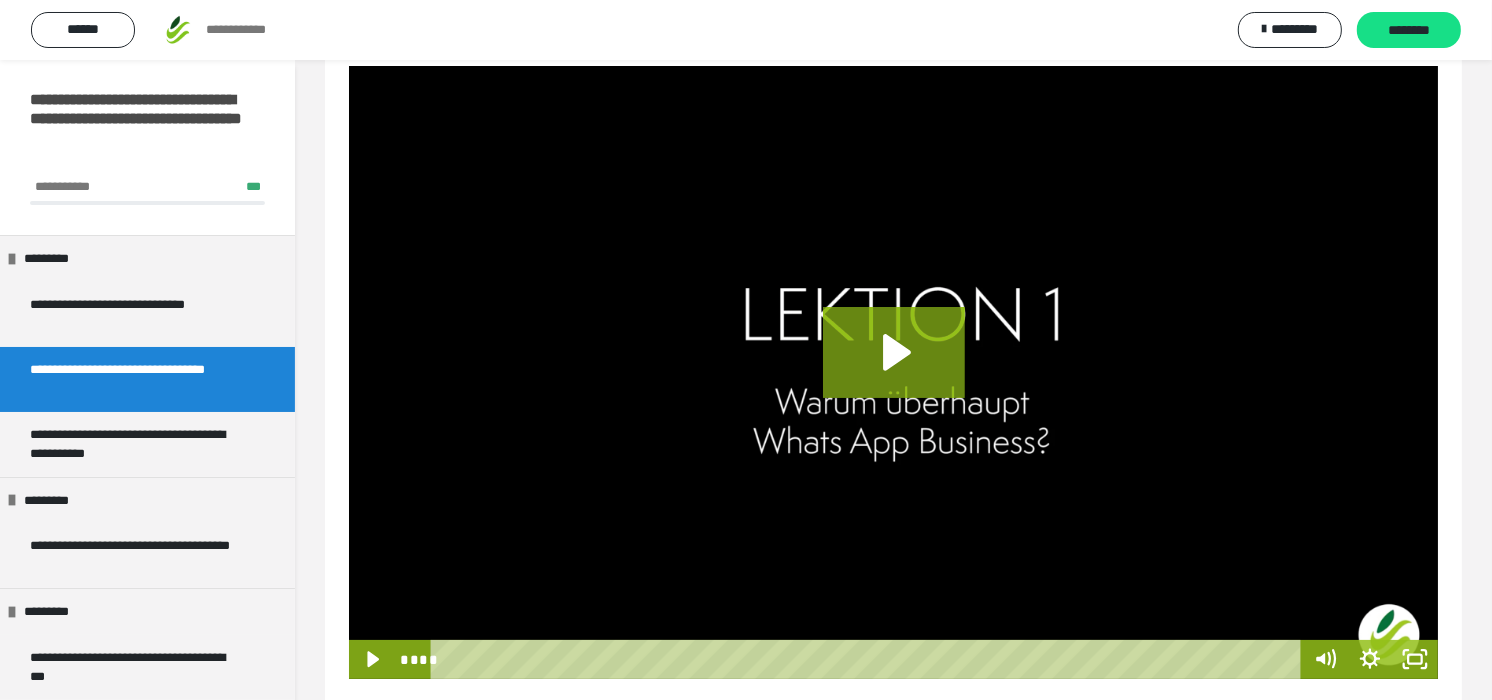 scroll, scrollTop: 107, scrollLeft: 0, axis: vertical 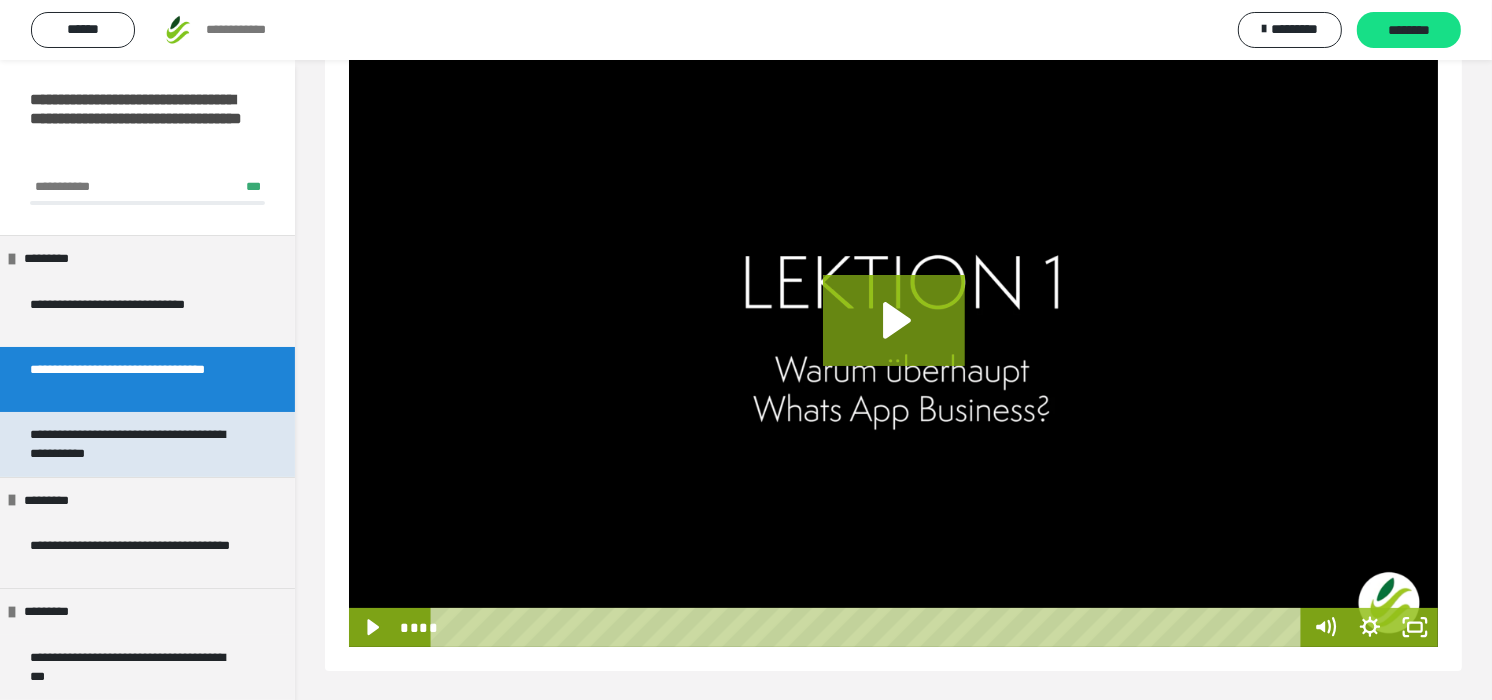 click on "**********" at bounding box center [131, 444] 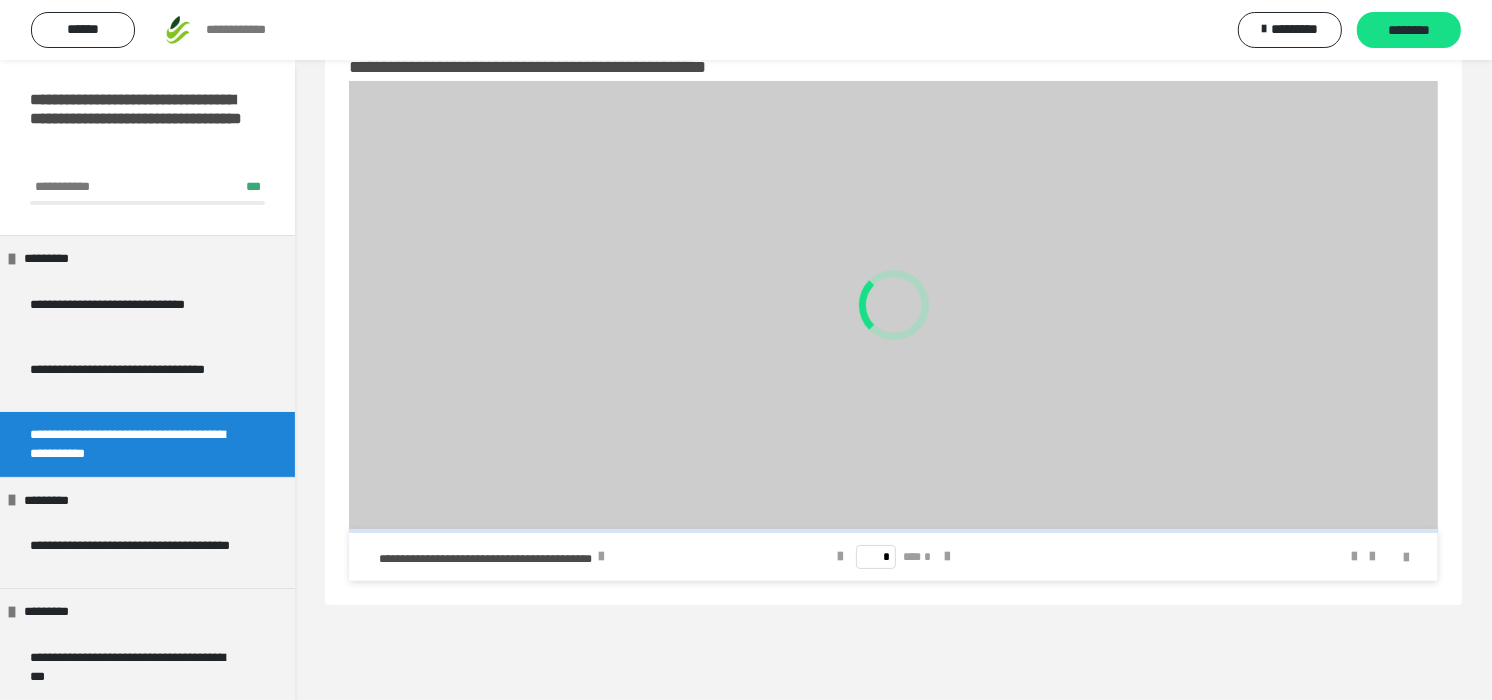 scroll, scrollTop: 60, scrollLeft: 0, axis: vertical 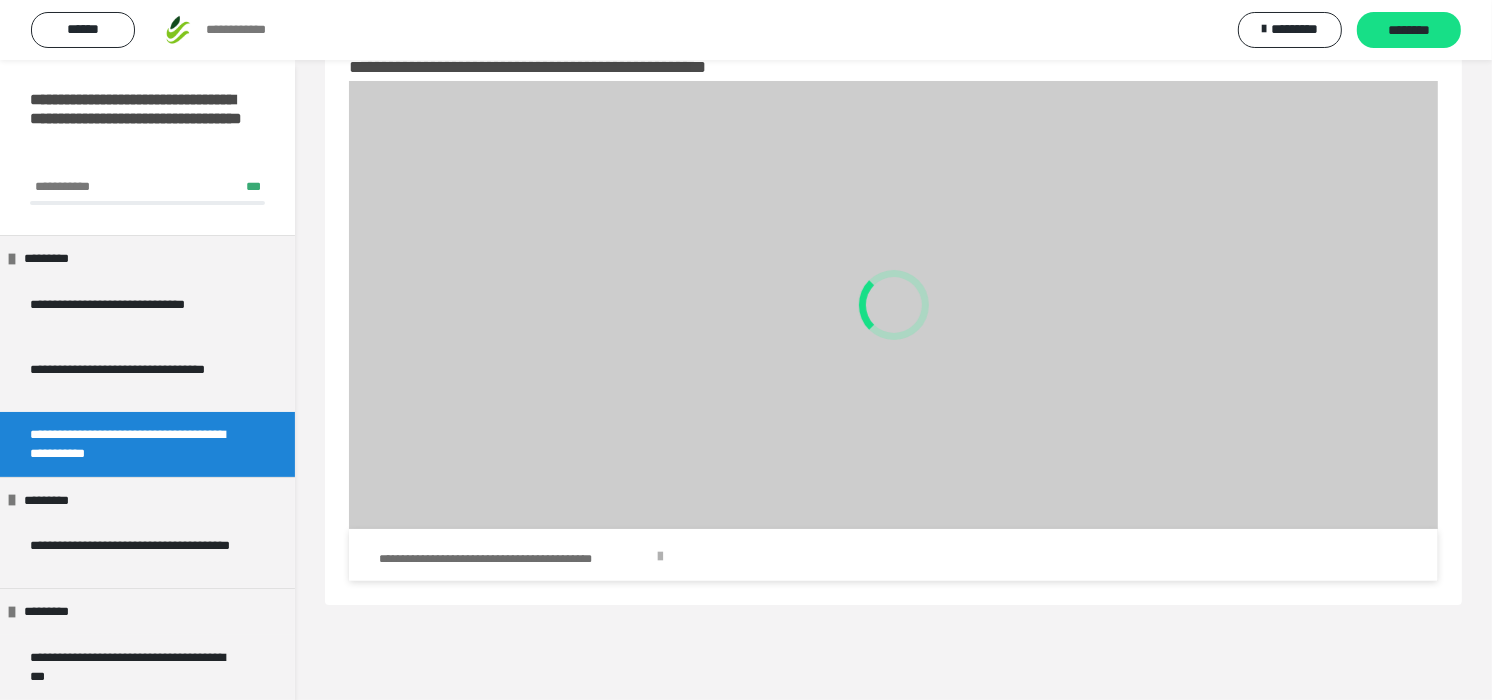 click at bounding box center (660, 557) 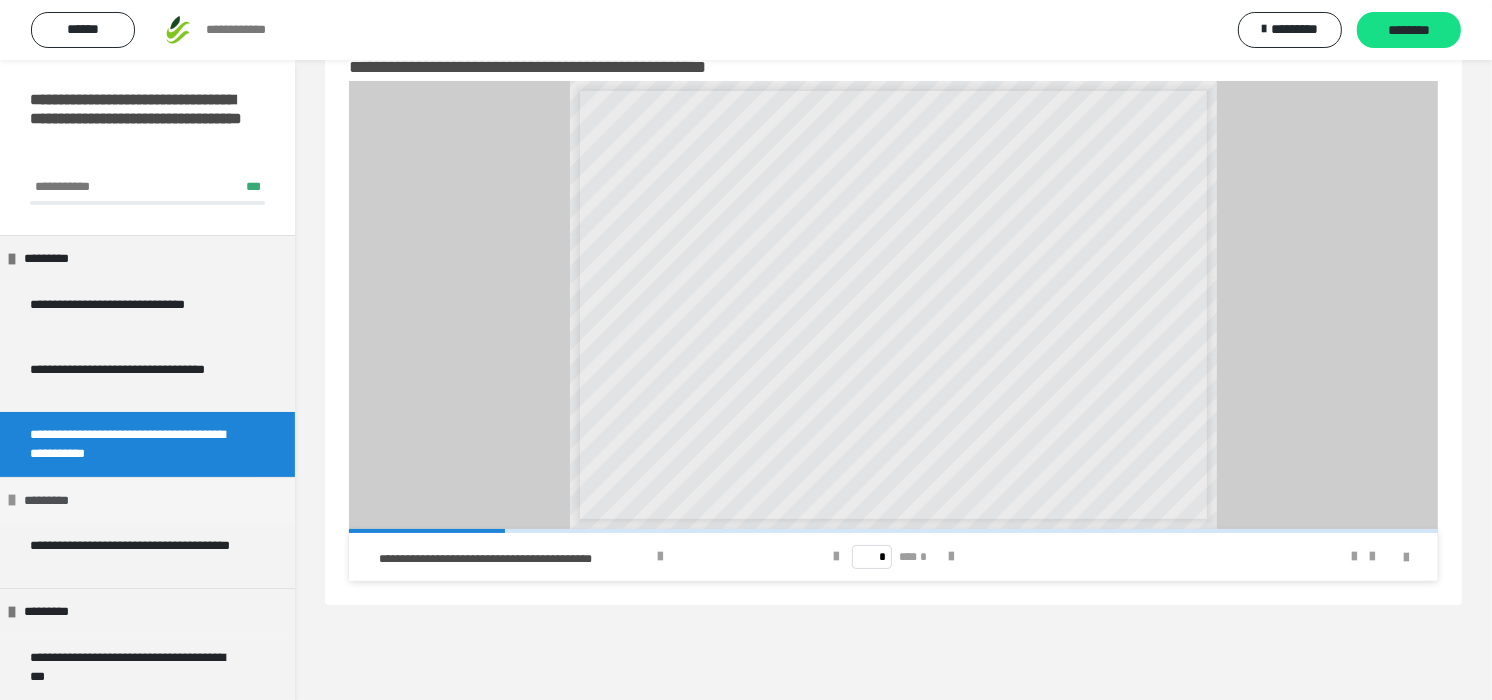click on "*********" at bounding box center (52, 500) 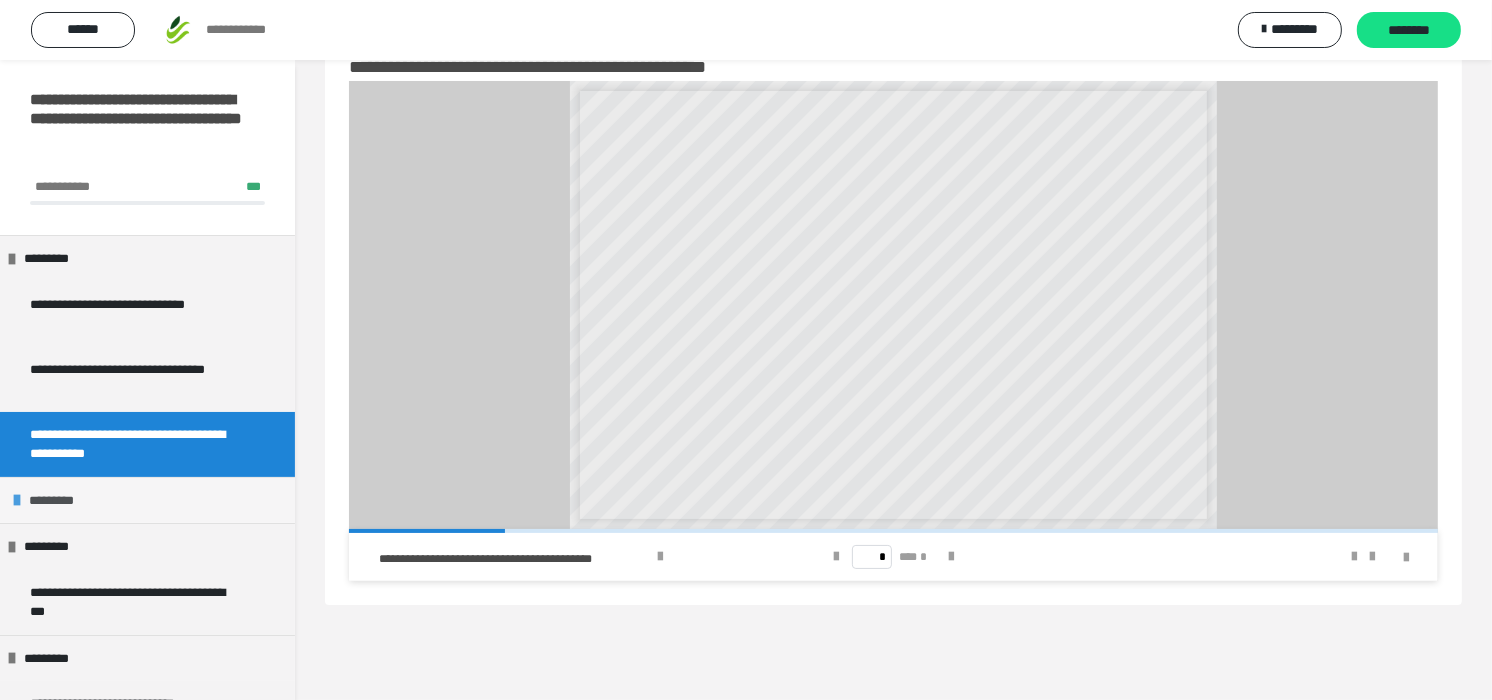 click on "*********" at bounding box center [57, 500] 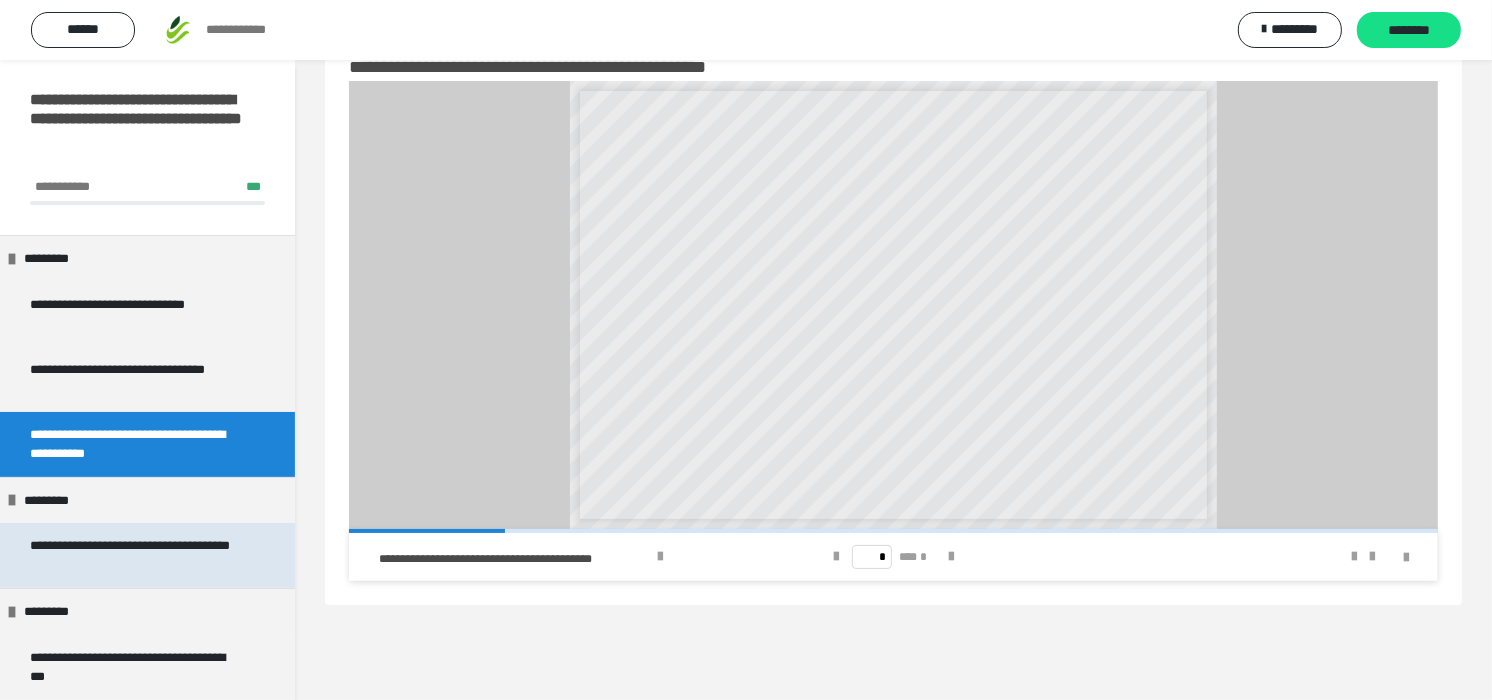 click on "**********" at bounding box center [131, 555] 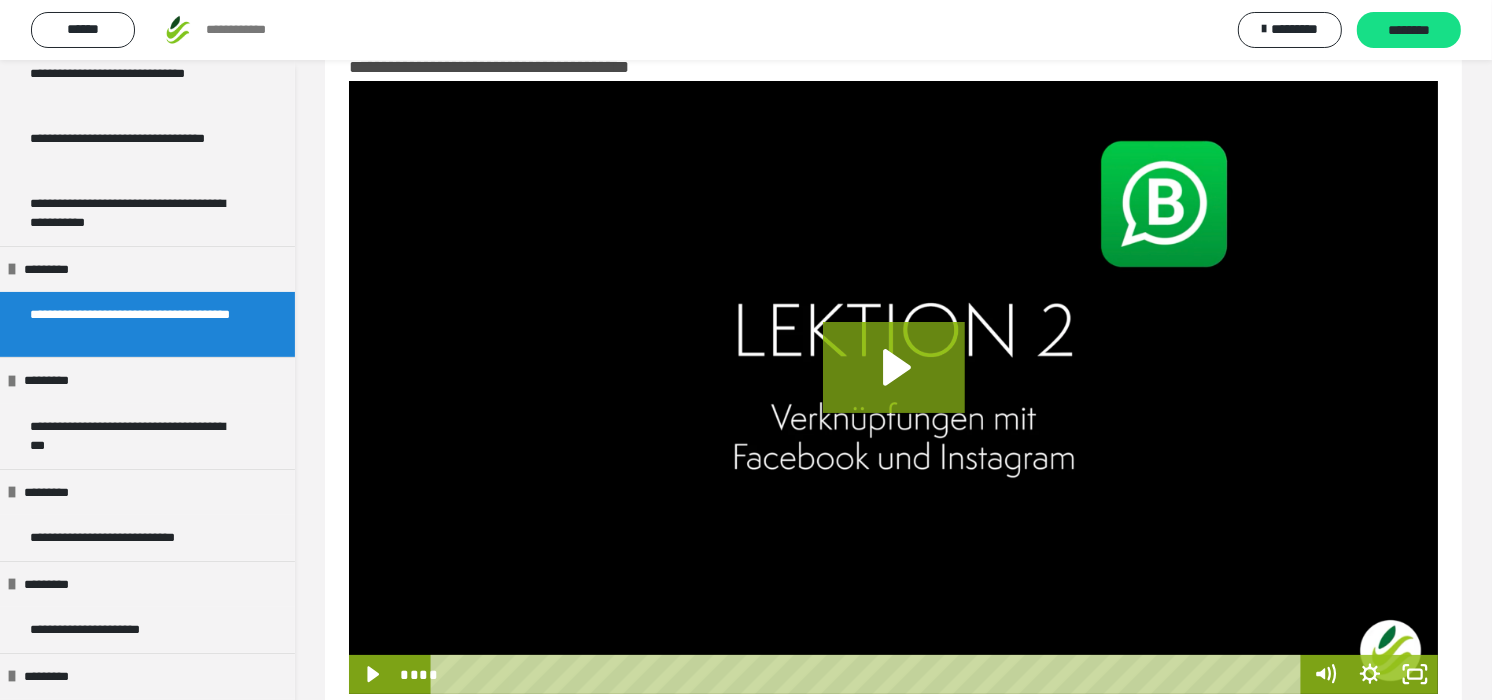scroll, scrollTop: 333, scrollLeft: 0, axis: vertical 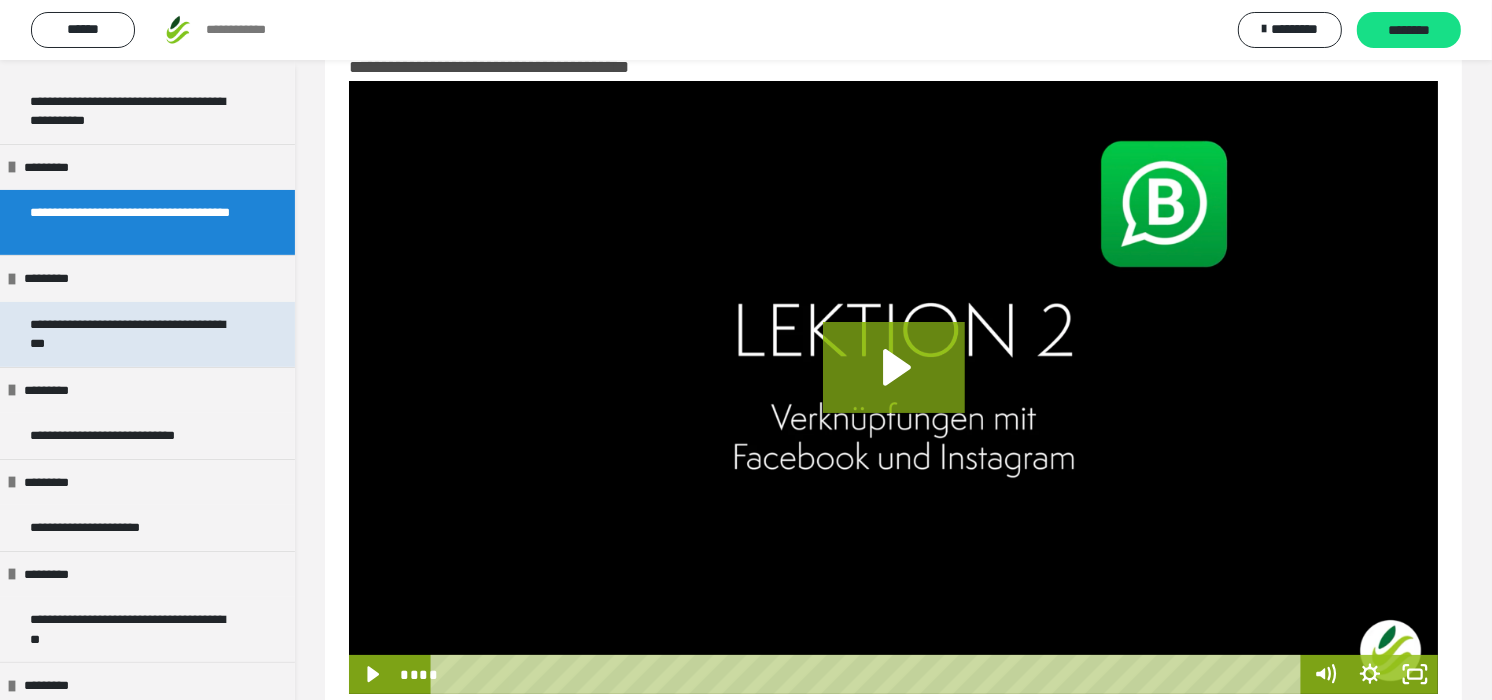 click on "**********" at bounding box center (131, 334) 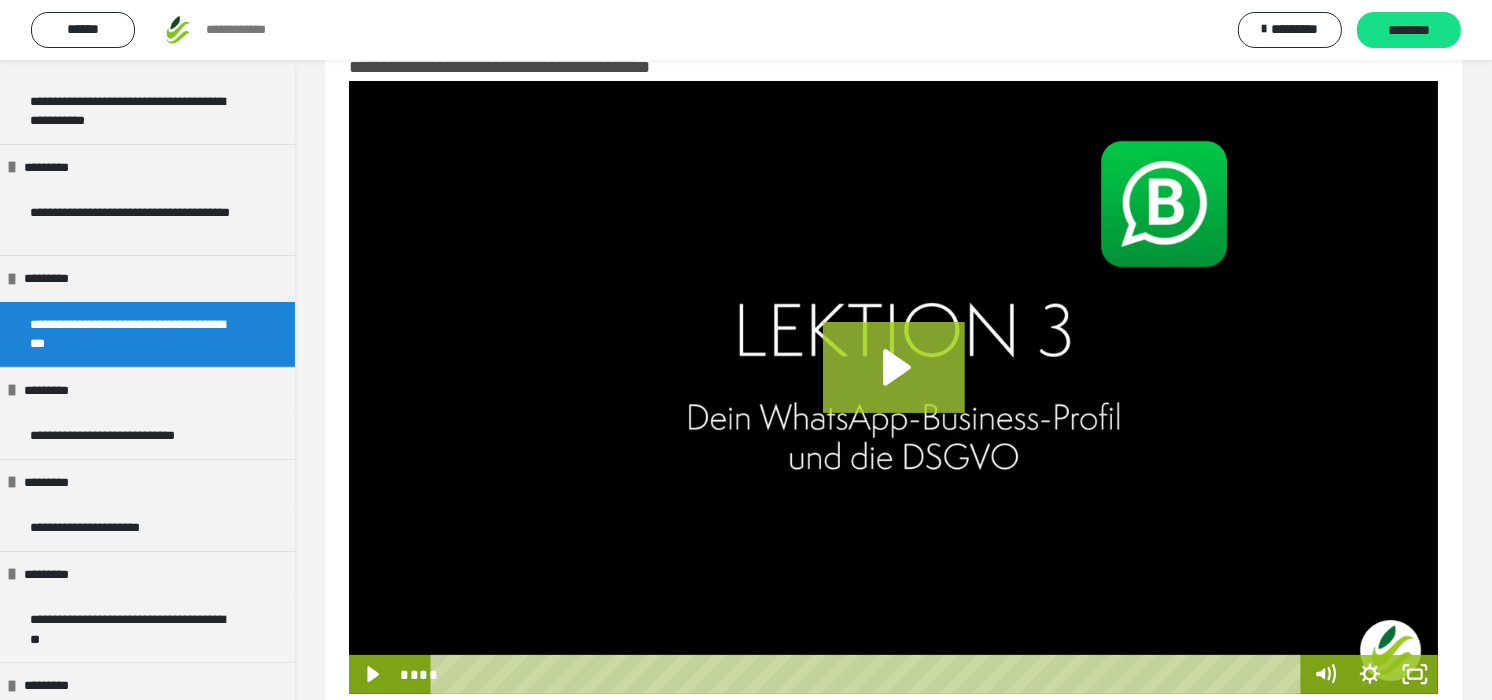 click 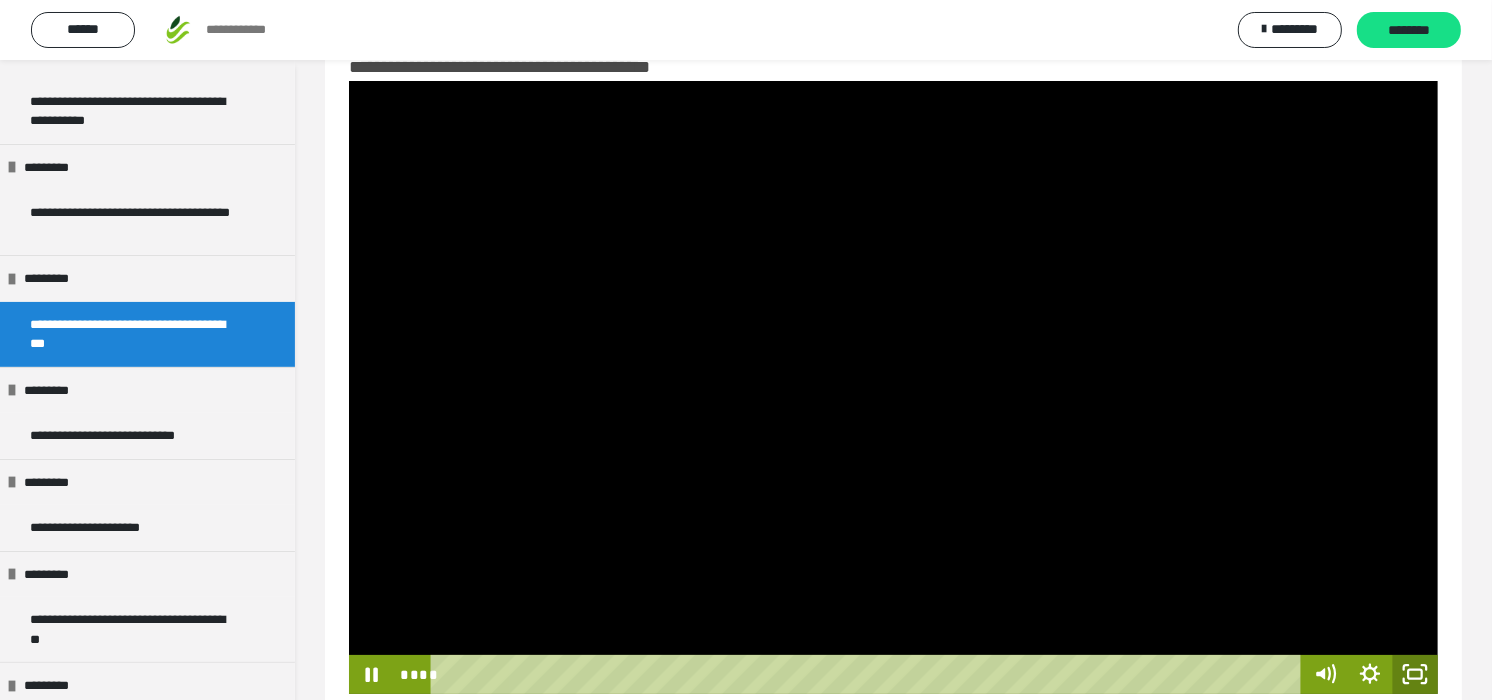 click 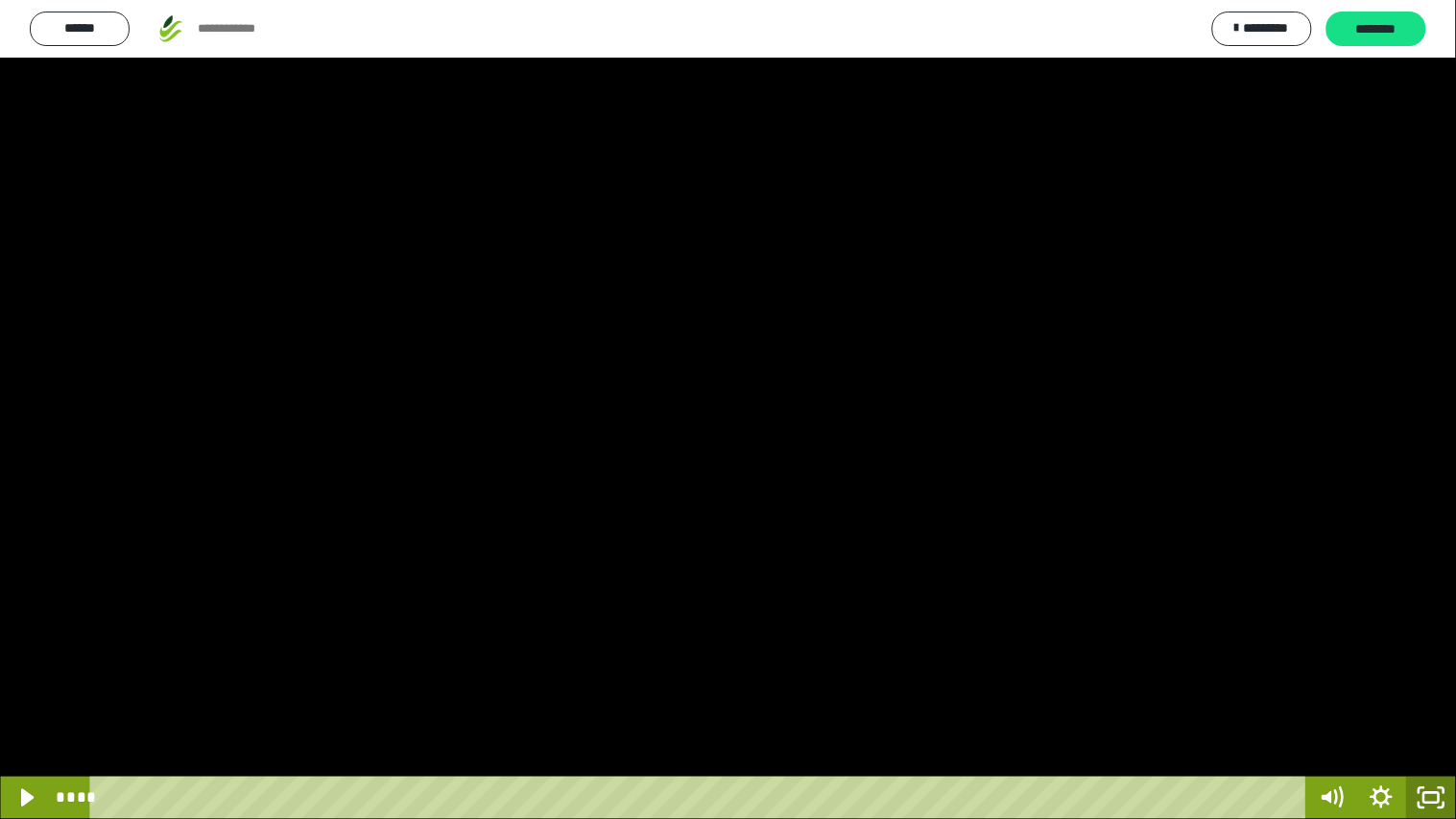 click 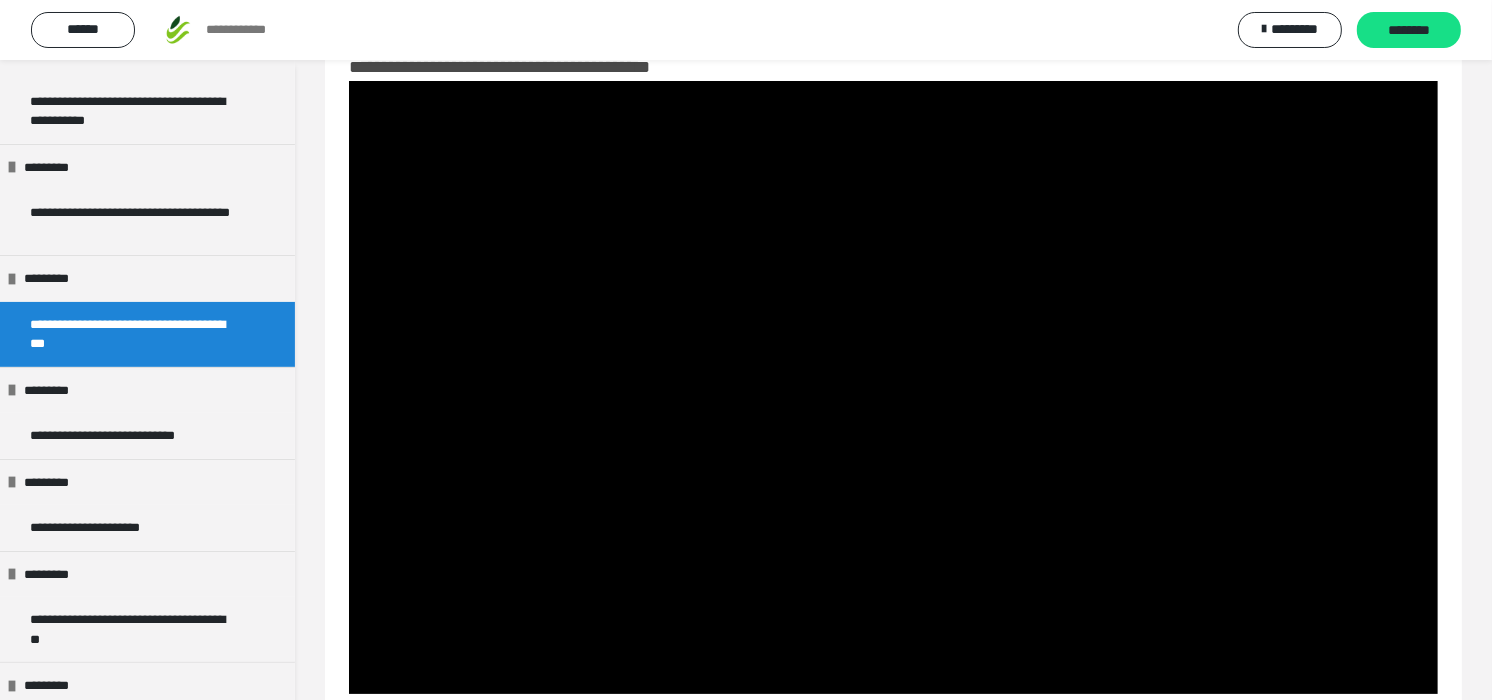 click on "**********" at bounding box center (131, 334) 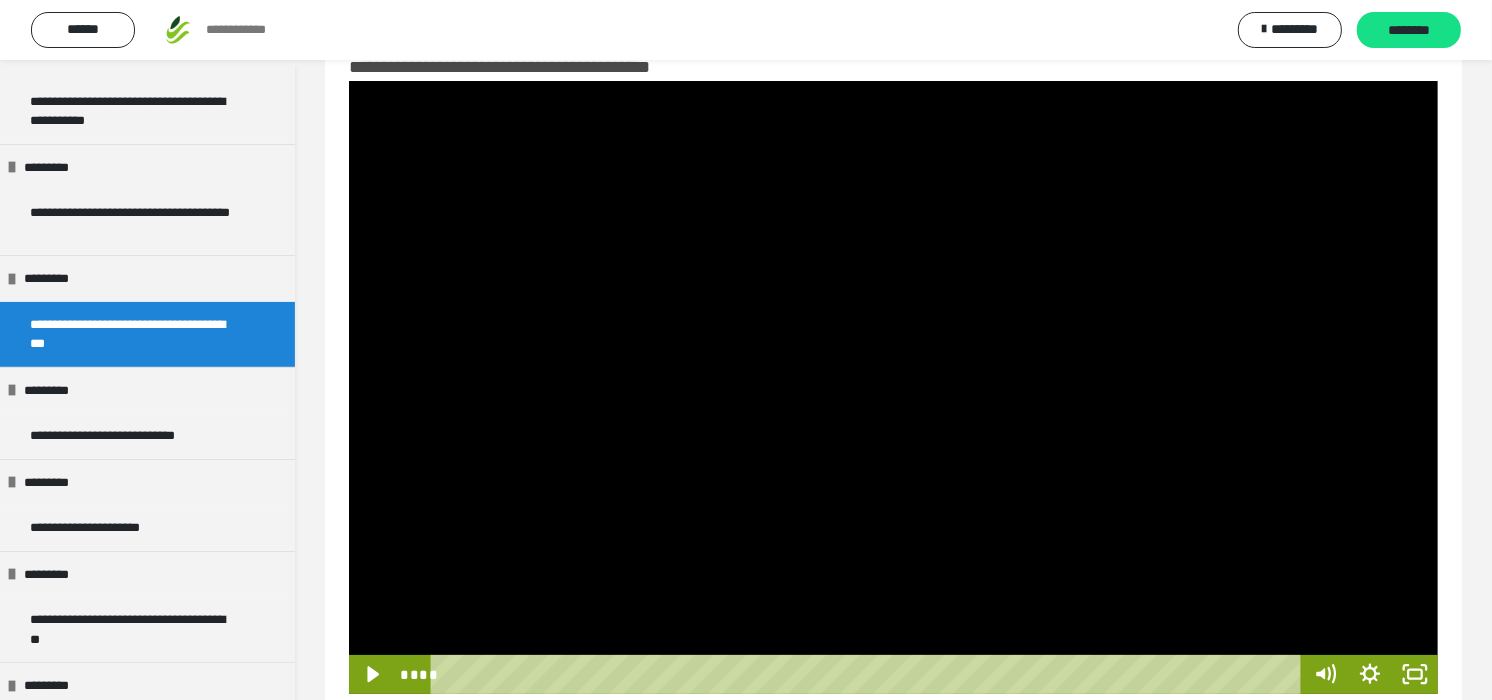 scroll, scrollTop: 107, scrollLeft: 0, axis: vertical 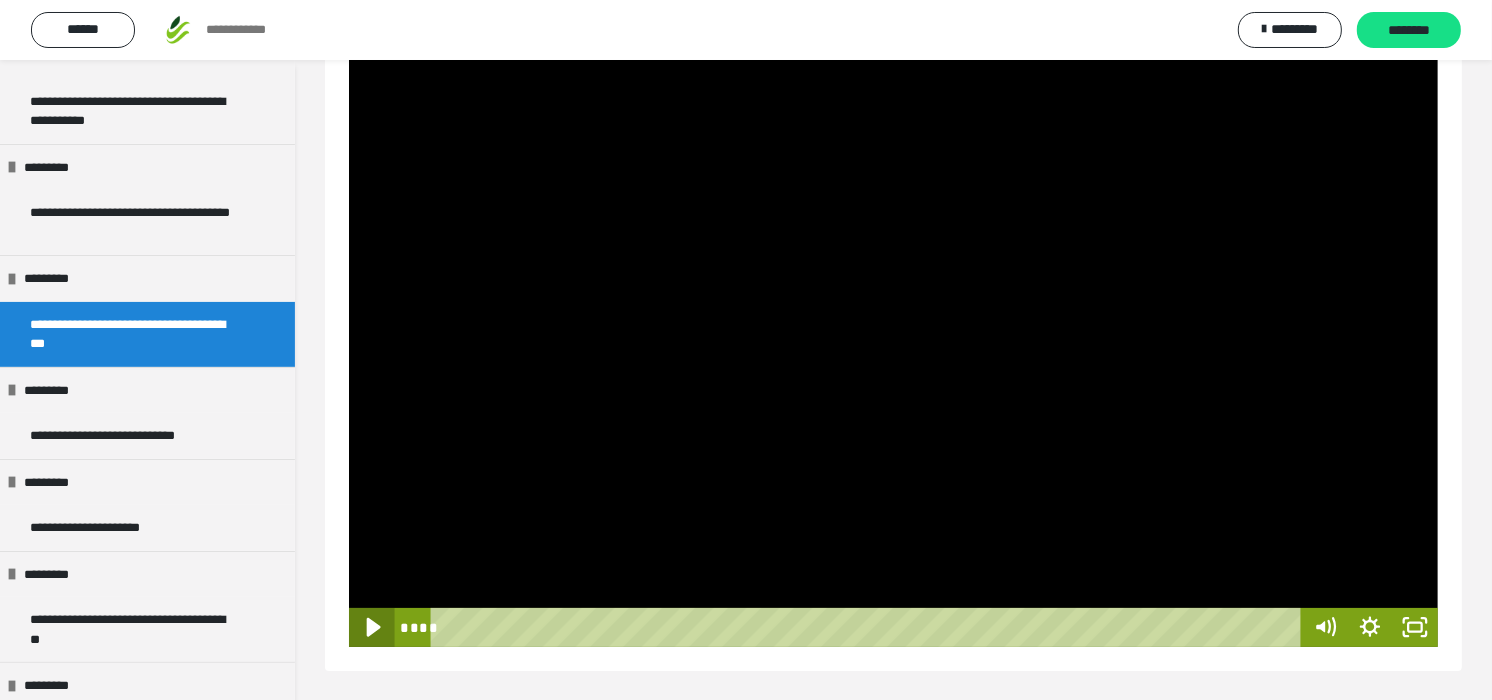 click 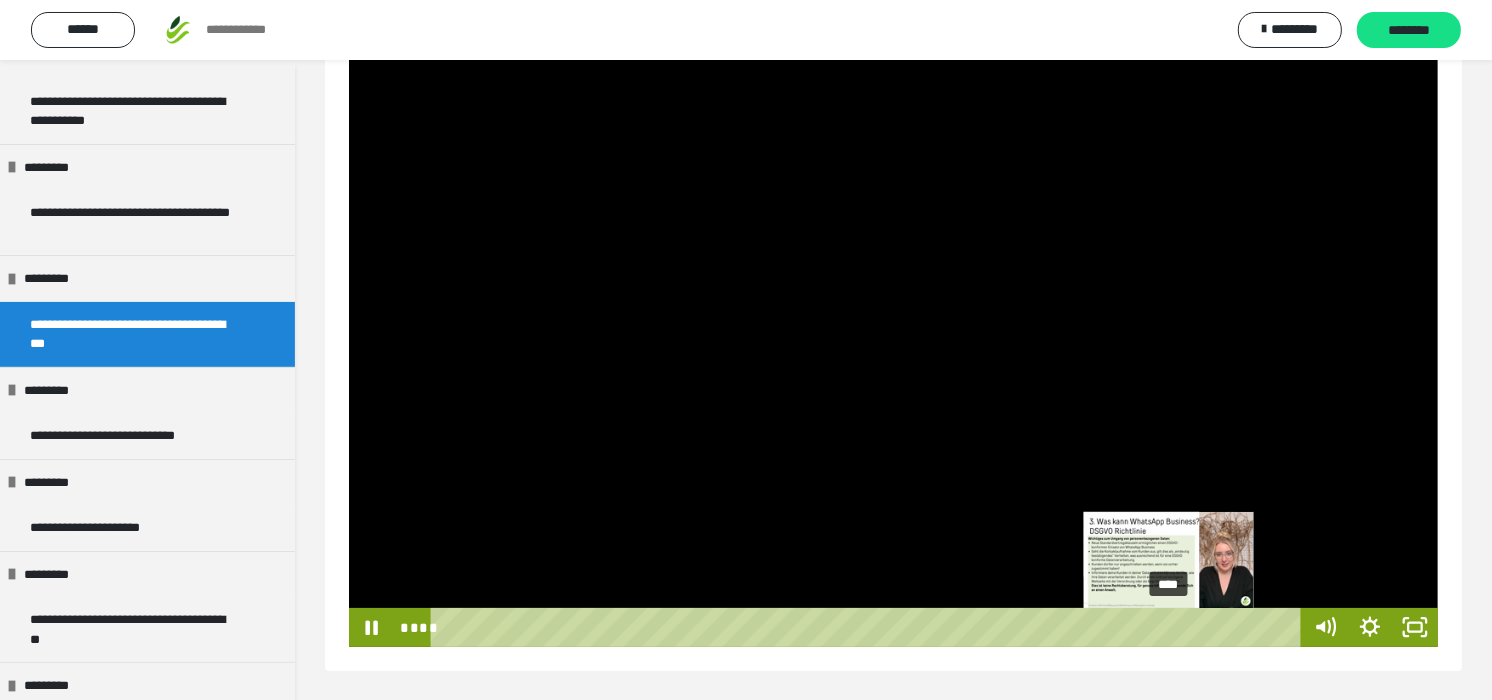 click on "****" at bounding box center (869, 627) 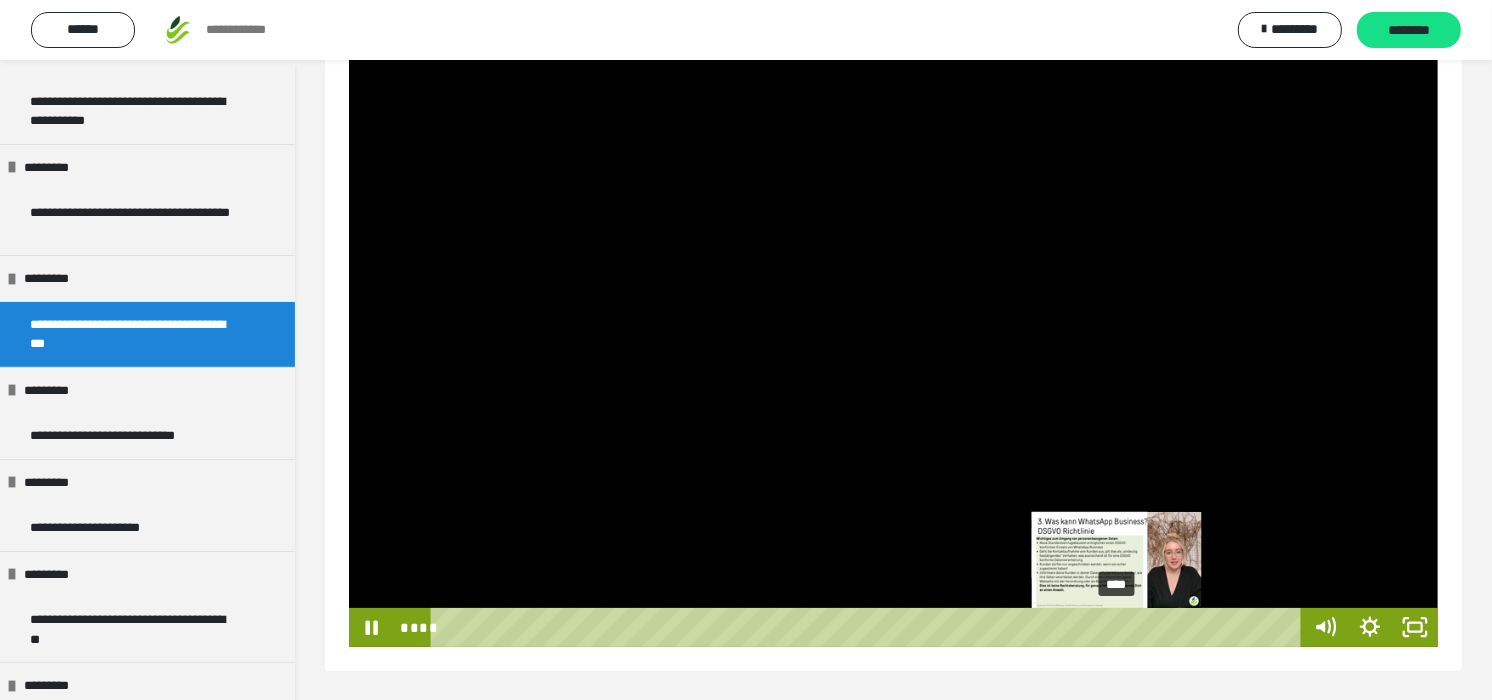 click on "****" at bounding box center [869, 627] 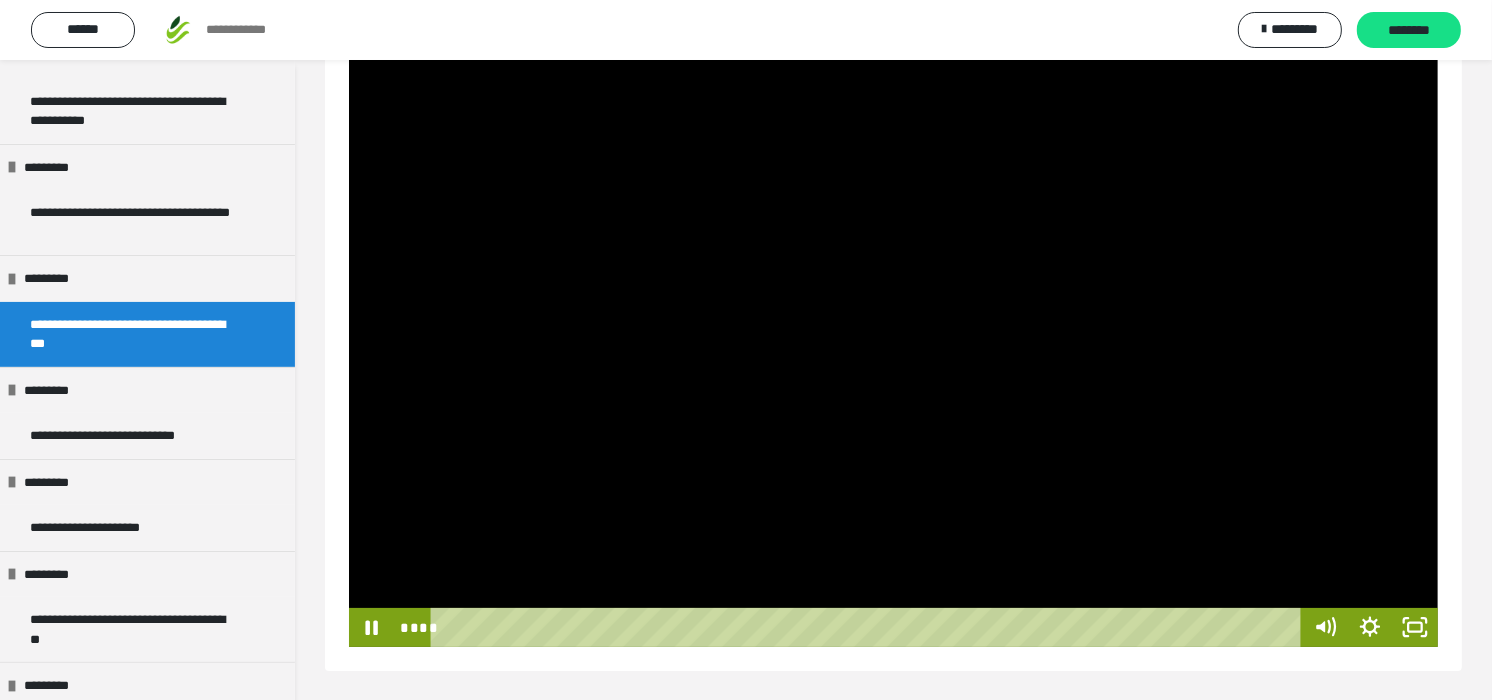 click at bounding box center (893, 340) 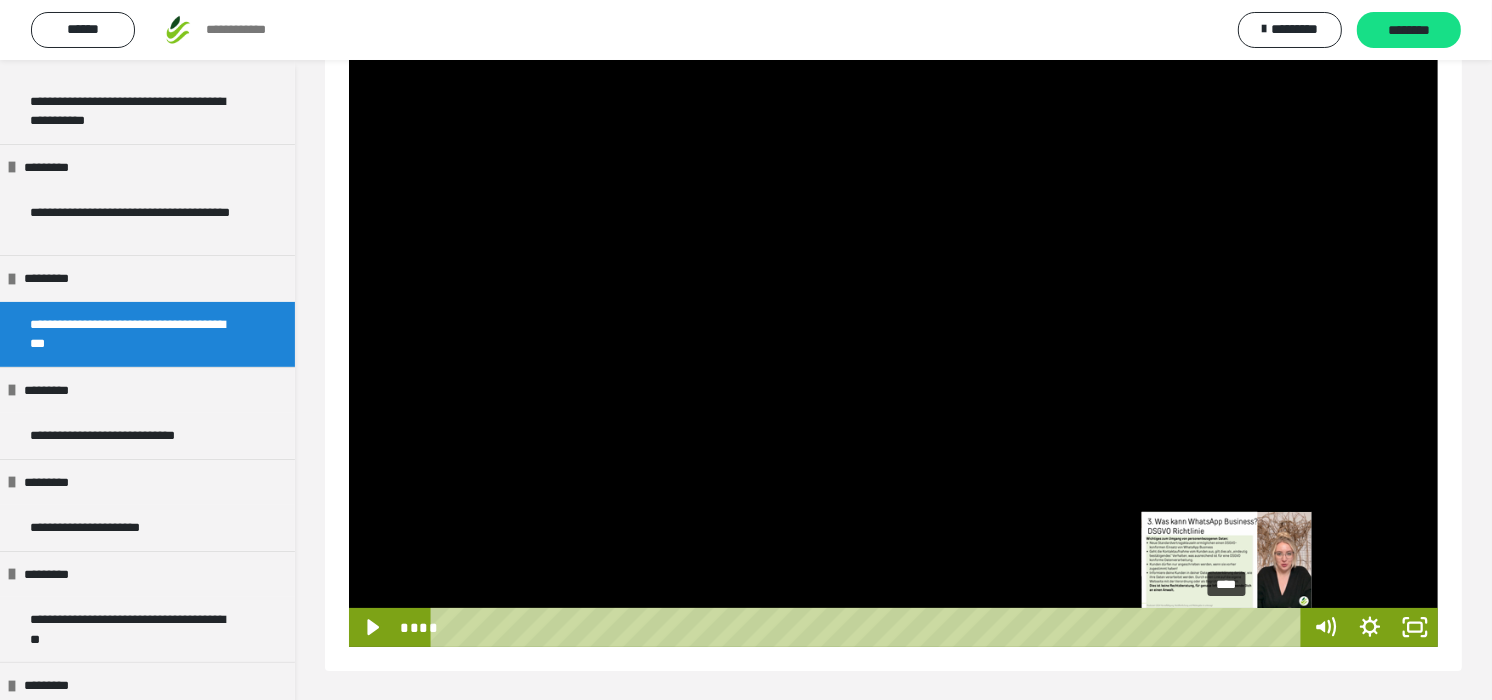 click on "****" at bounding box center (869, 627) 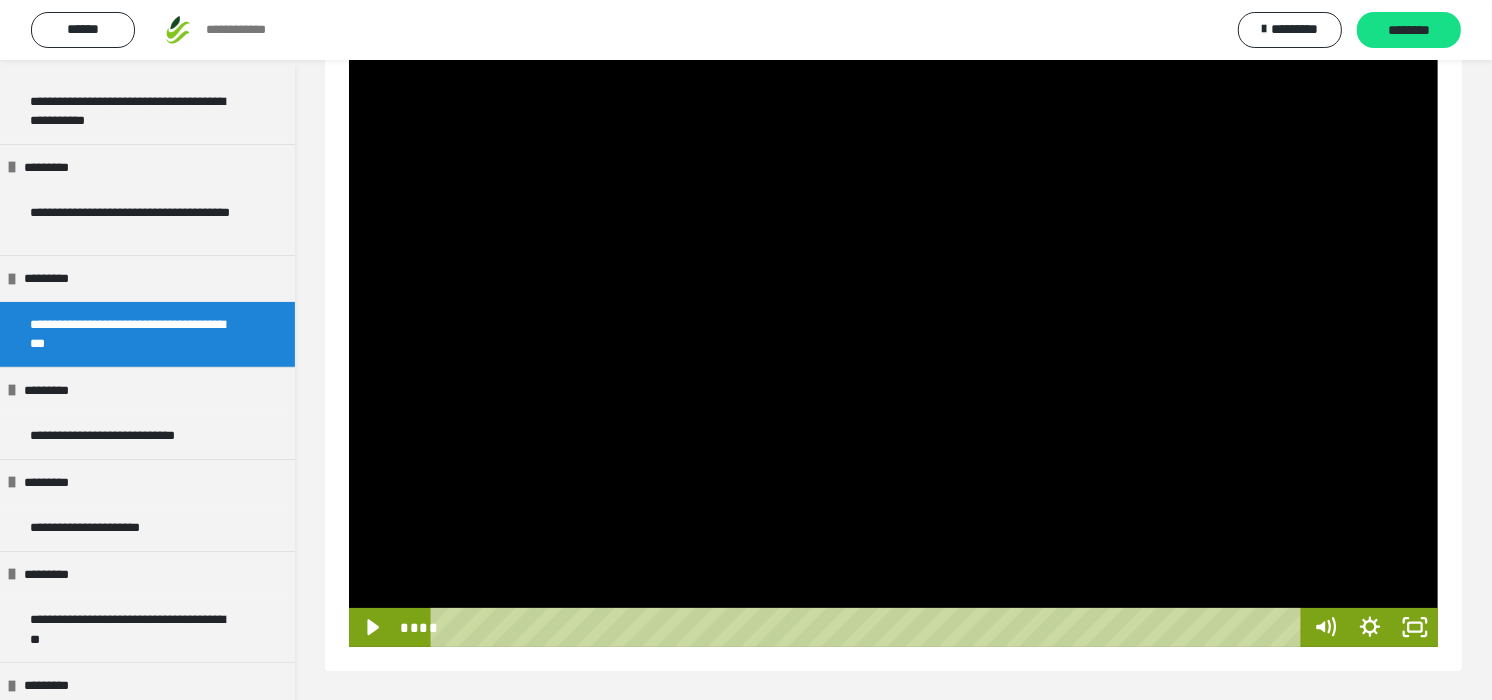 click at bounding box center [893, 340] 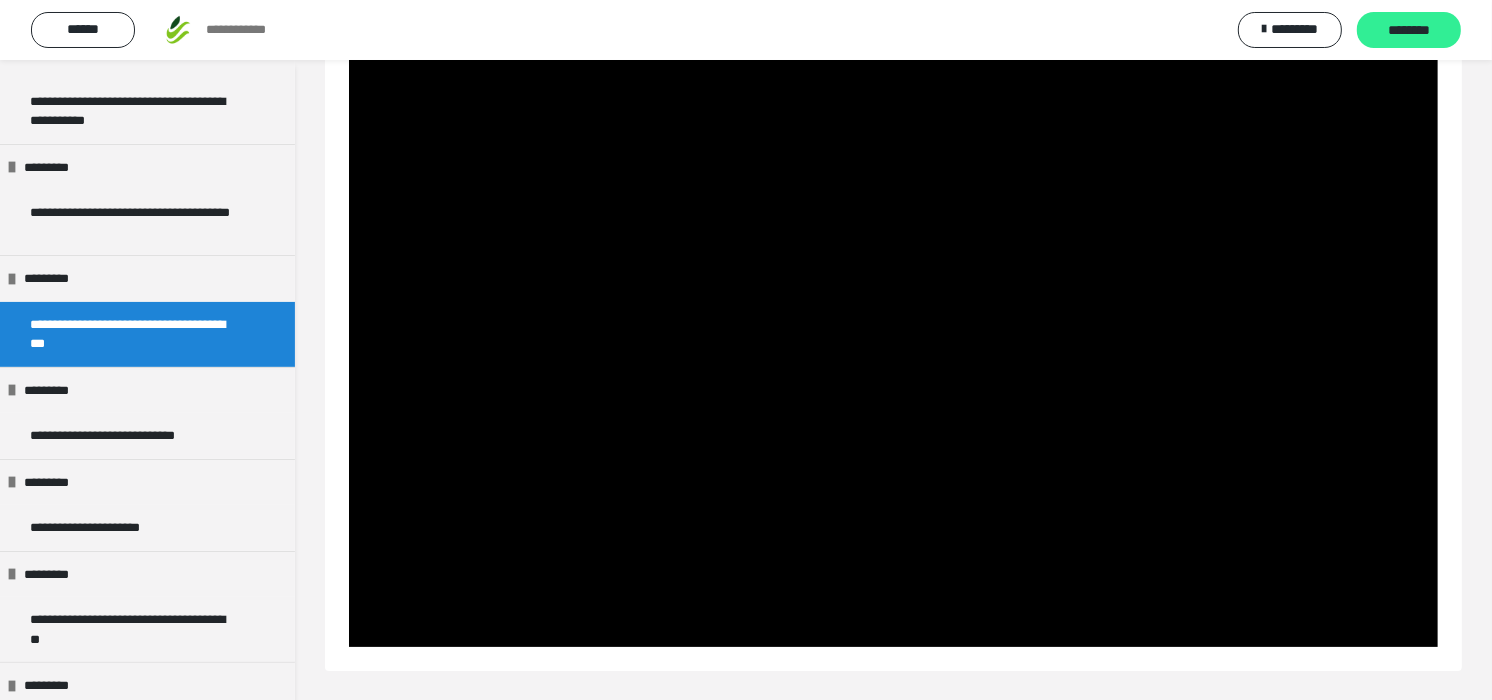 click on "********" at bounding box center (1409, 31) 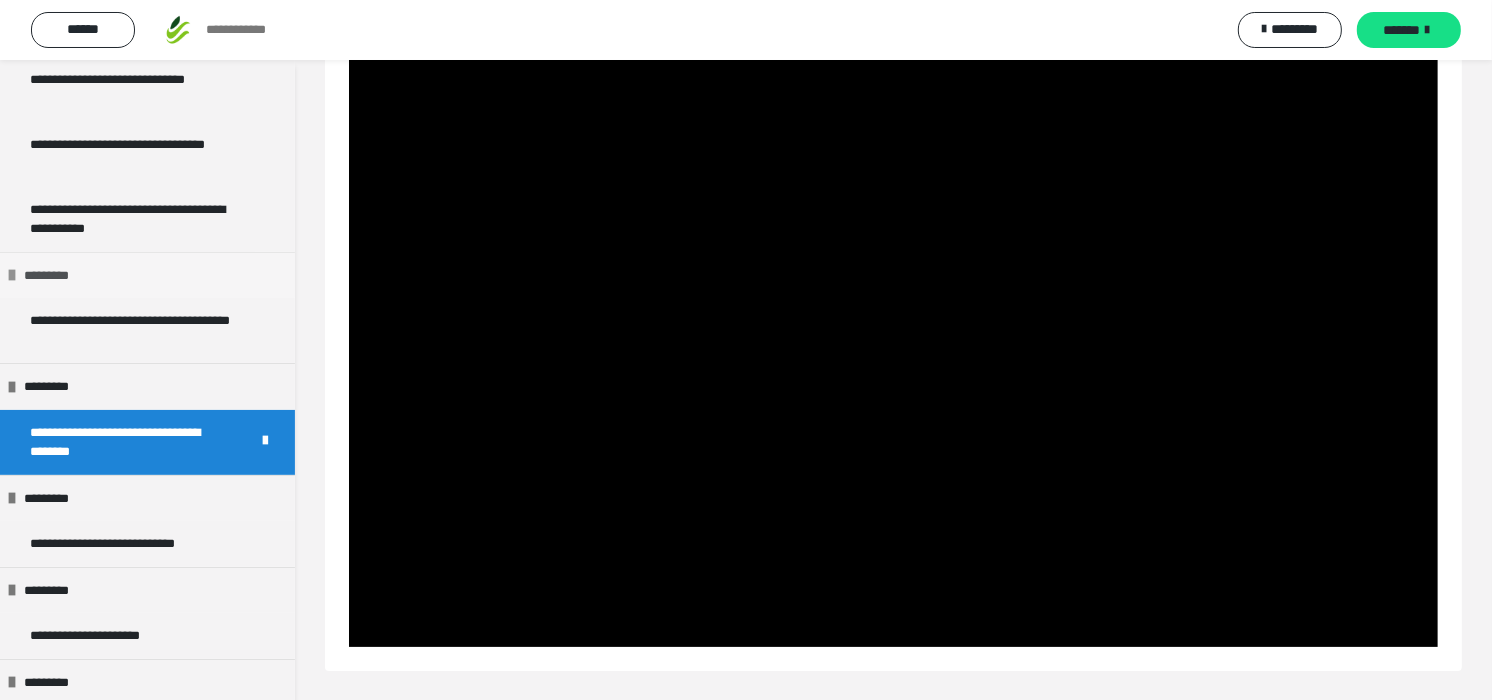scroll, scrollTop: 0, scrollLeft: 0, axis: both 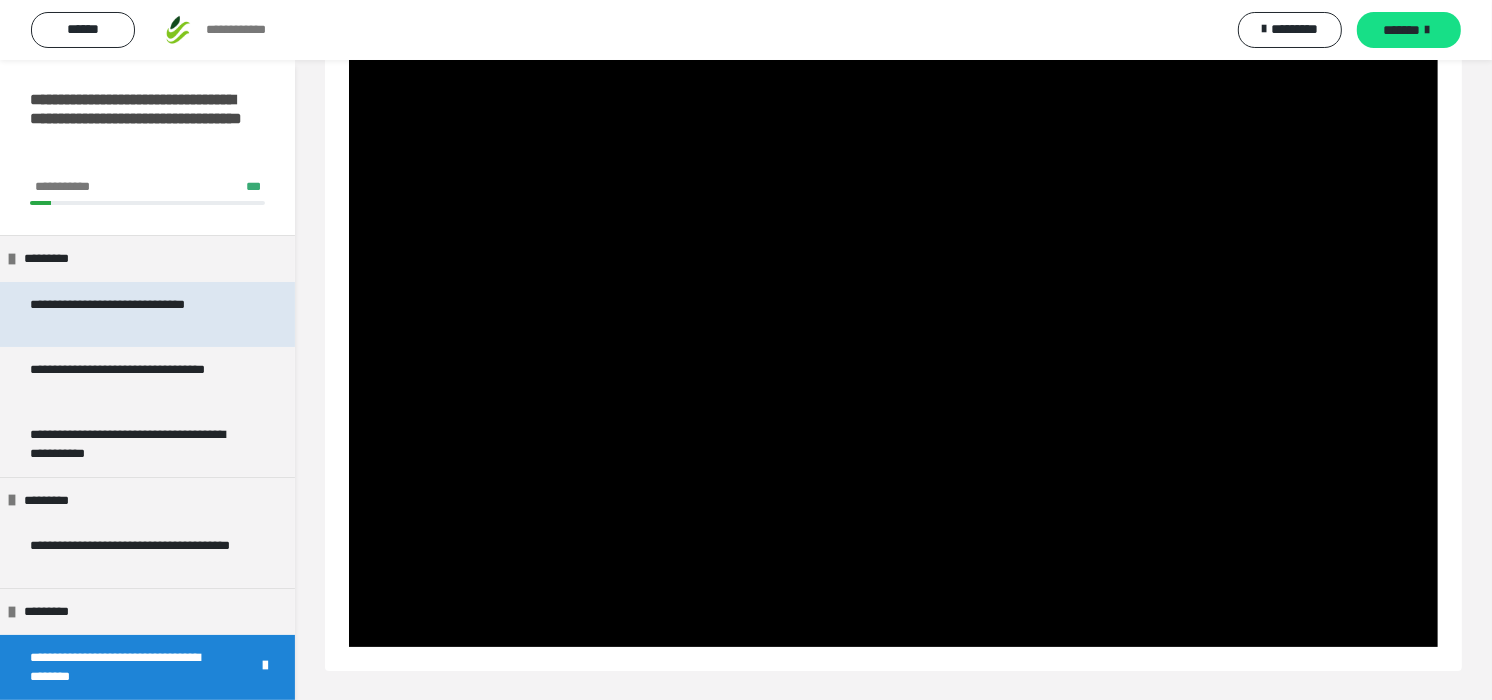 click on "**********" at bounding box center [131, 314] 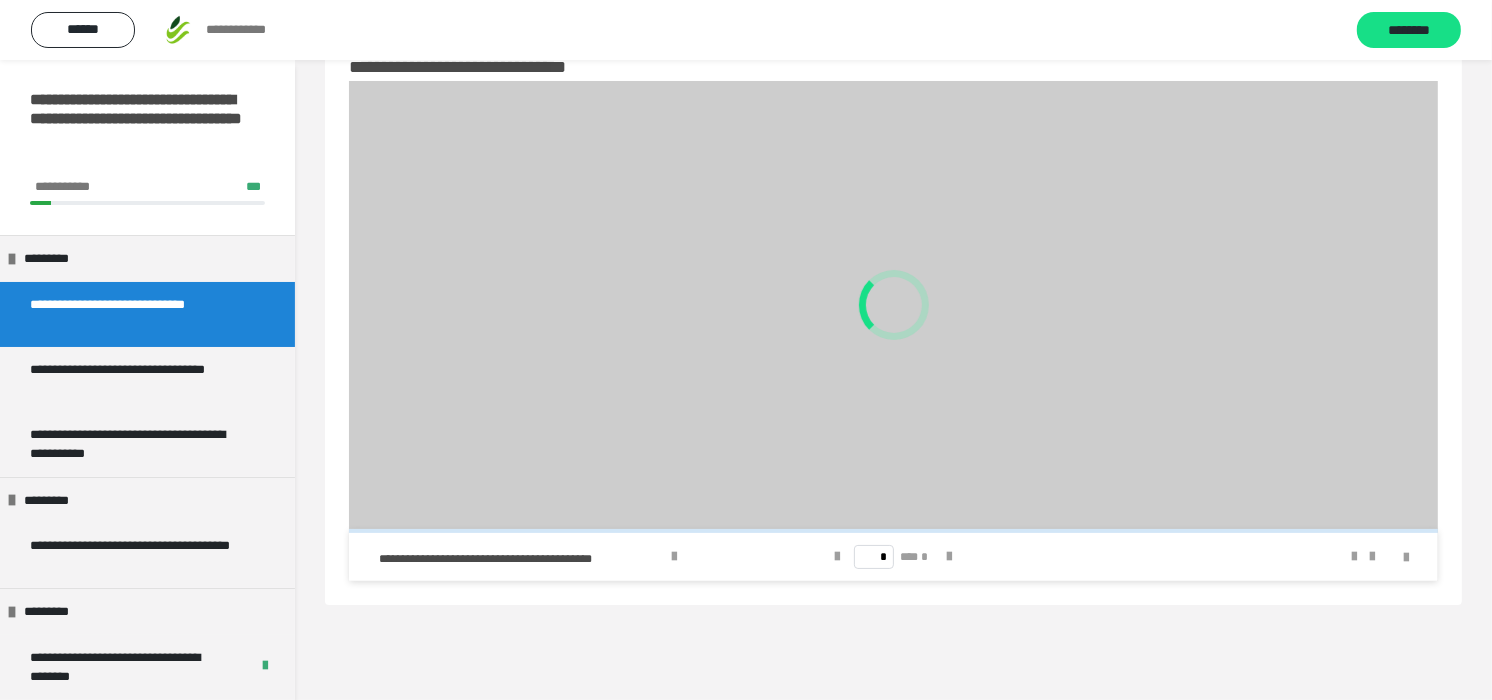 scroll, scrollTop: 60, scrollLeft: 0, axis: vertical 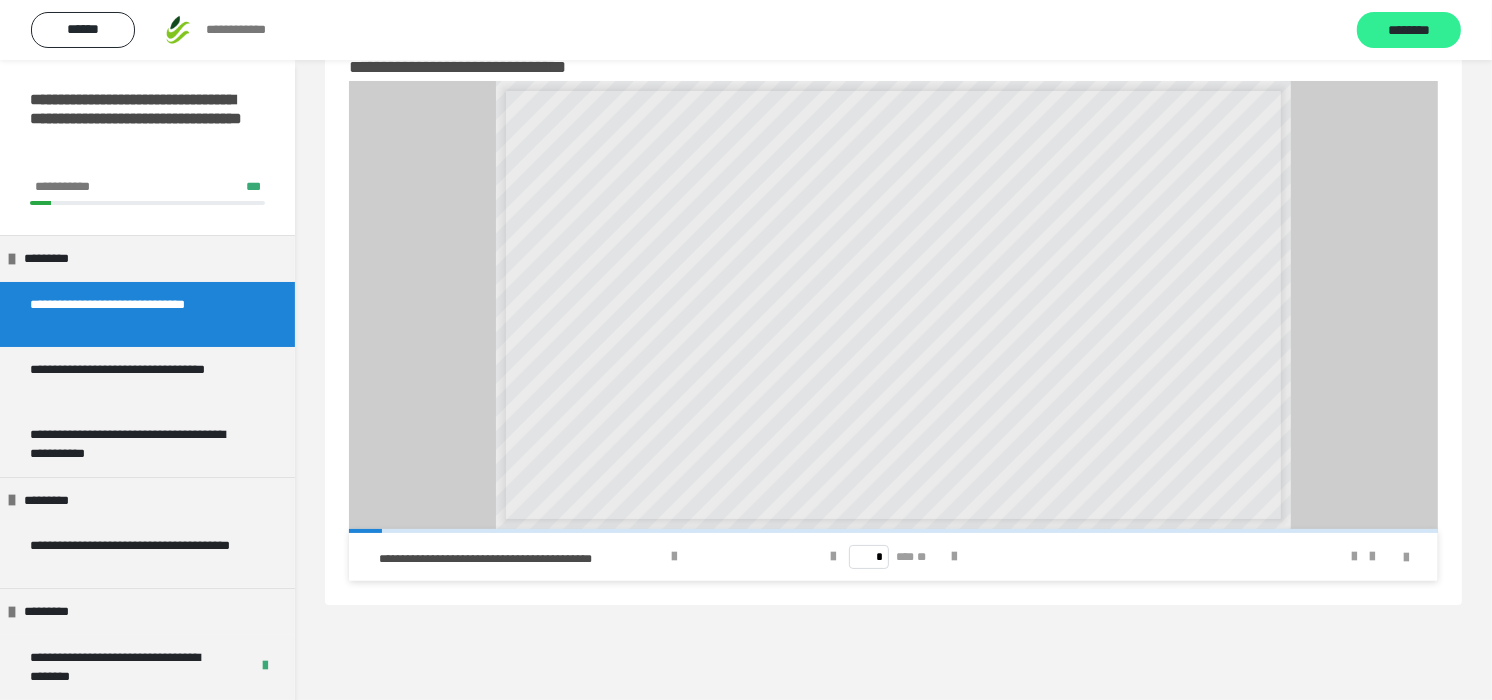 click on "********" at bounding box center (1409, 31) 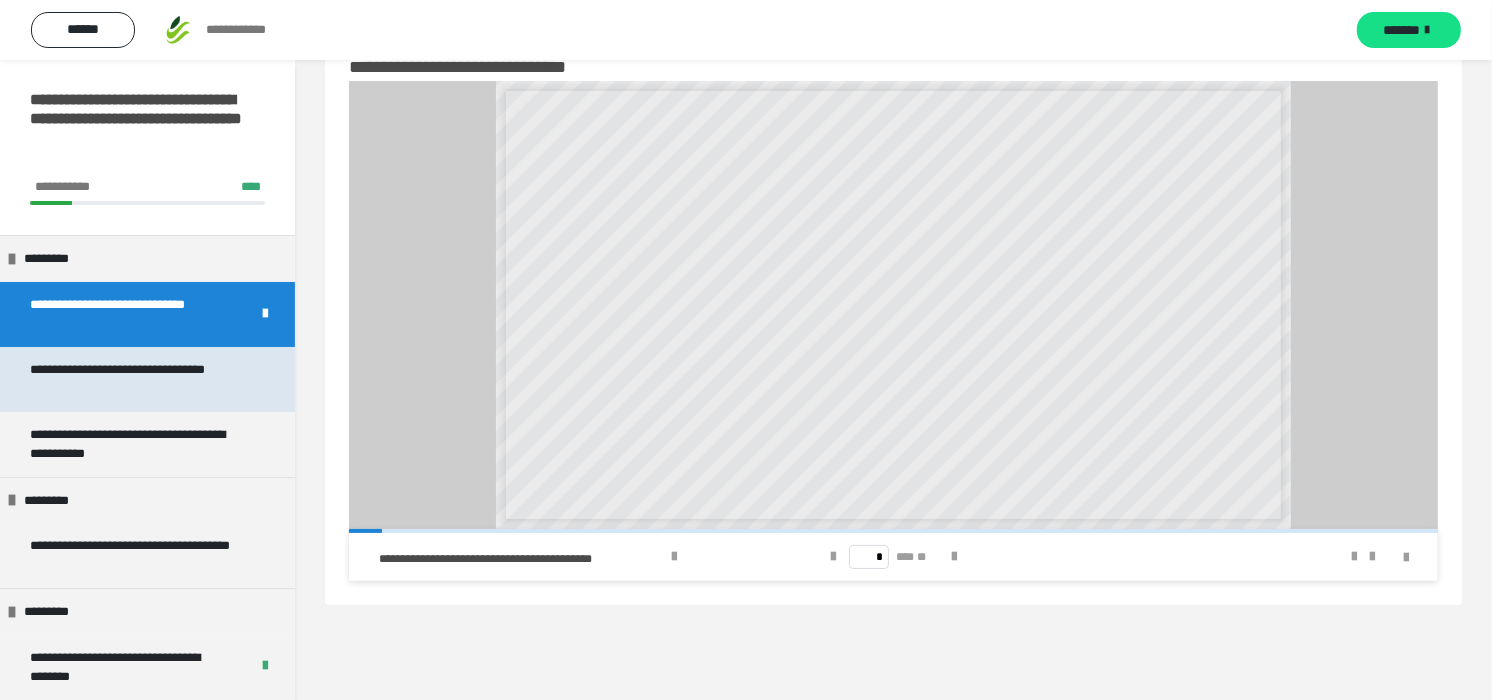 click on "**********" at bounding box center [131, 379] 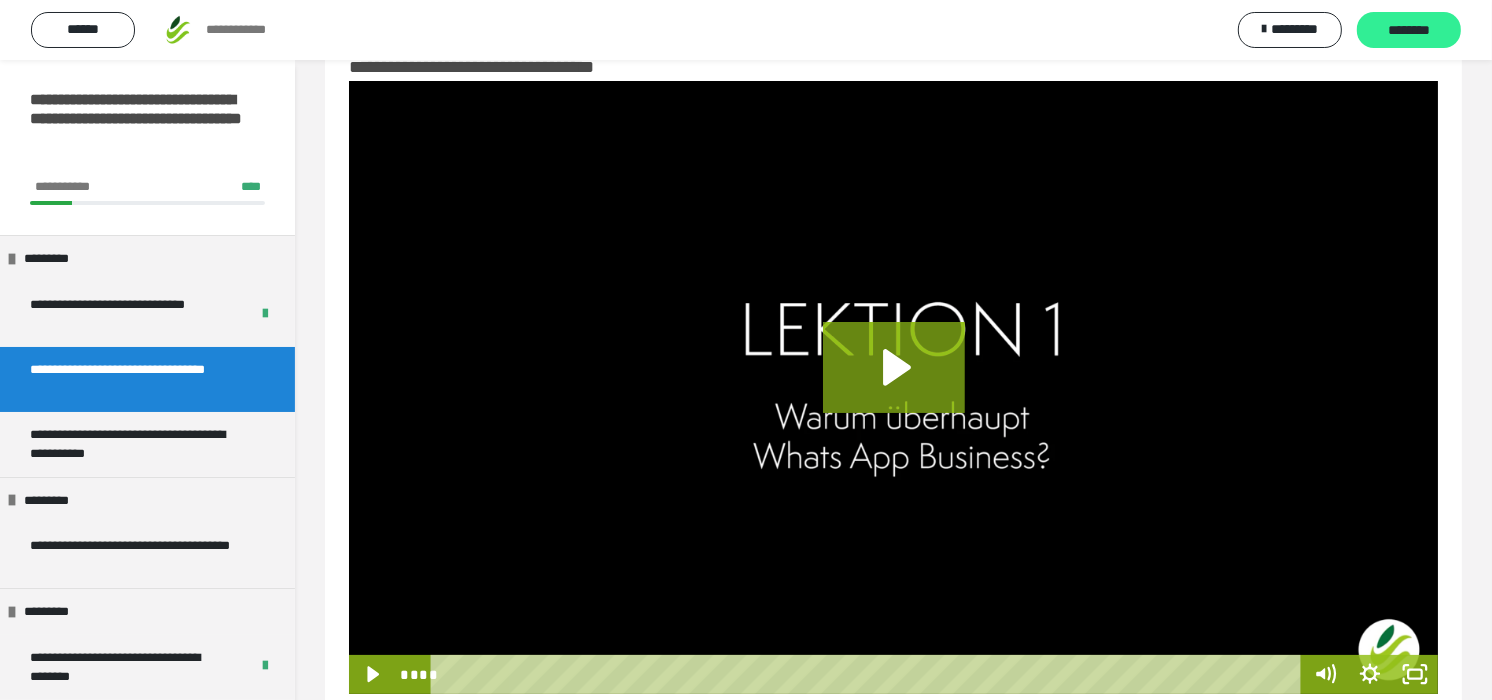 click on "********" at bounding box center [1409, 31] 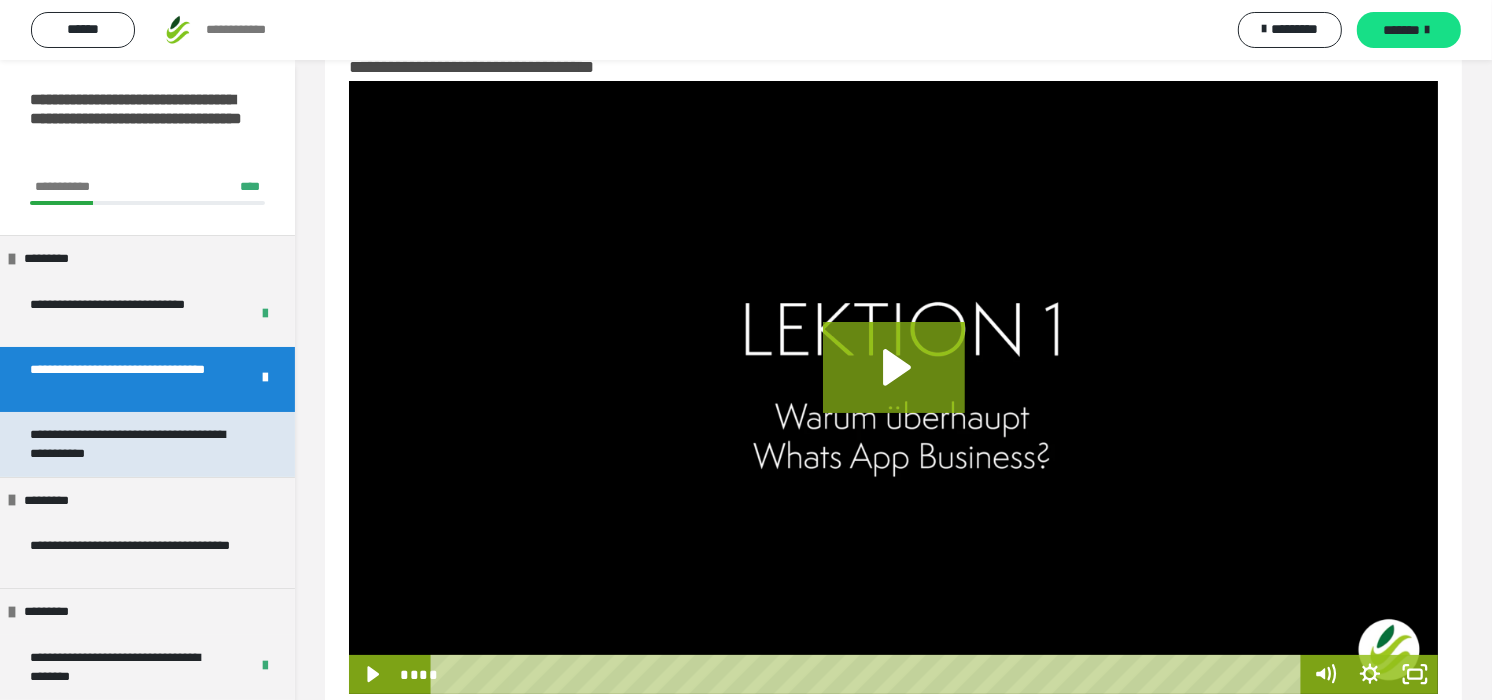 click on "**********" at bounding box center [131, 444] 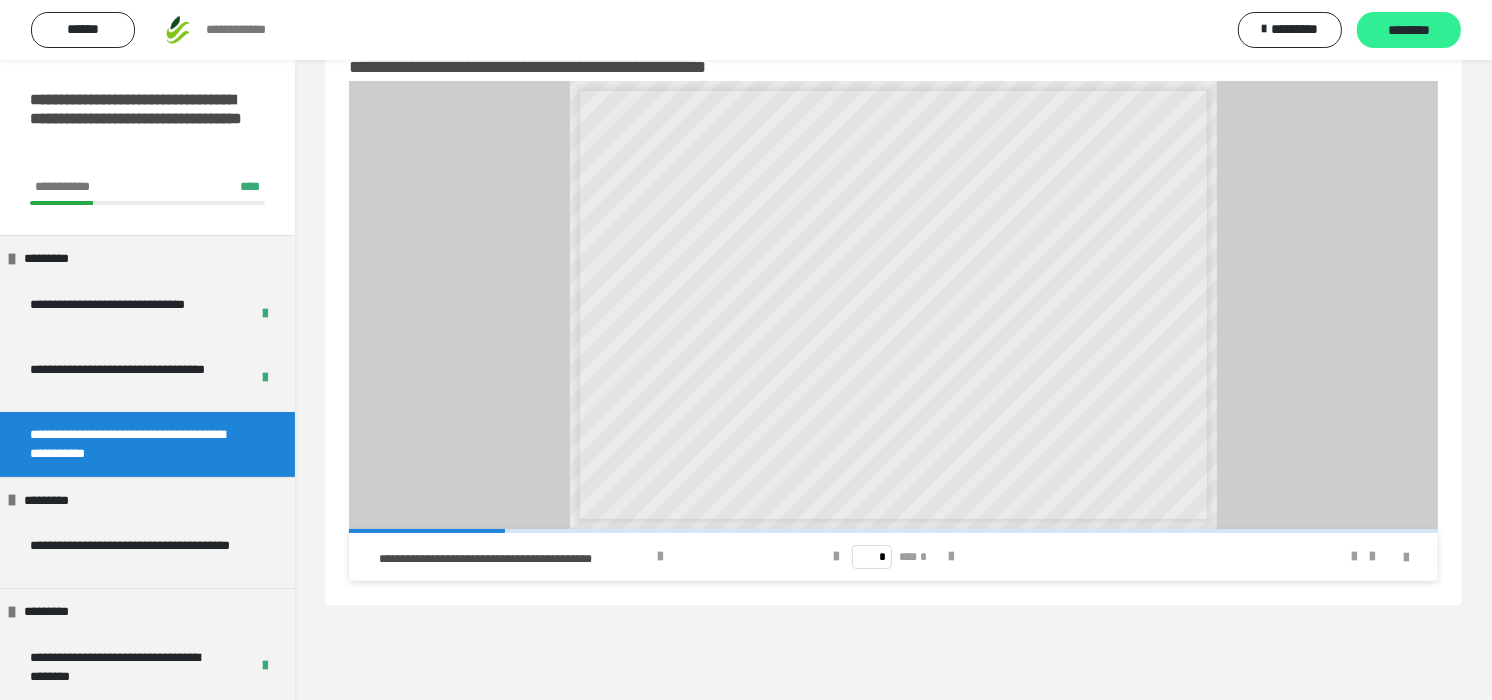 click on "********" at bounding box center (1409, 31) 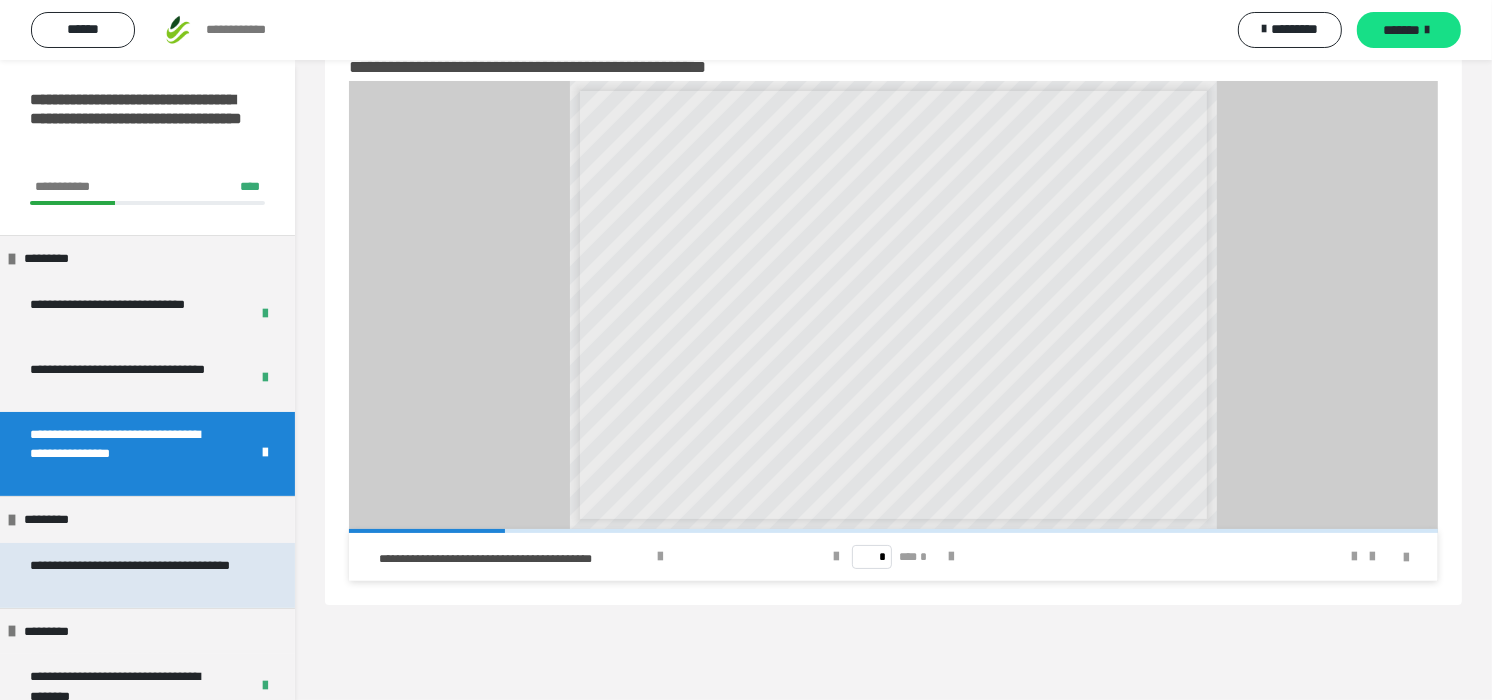 click on "**********" at bounding box center (131, 575) 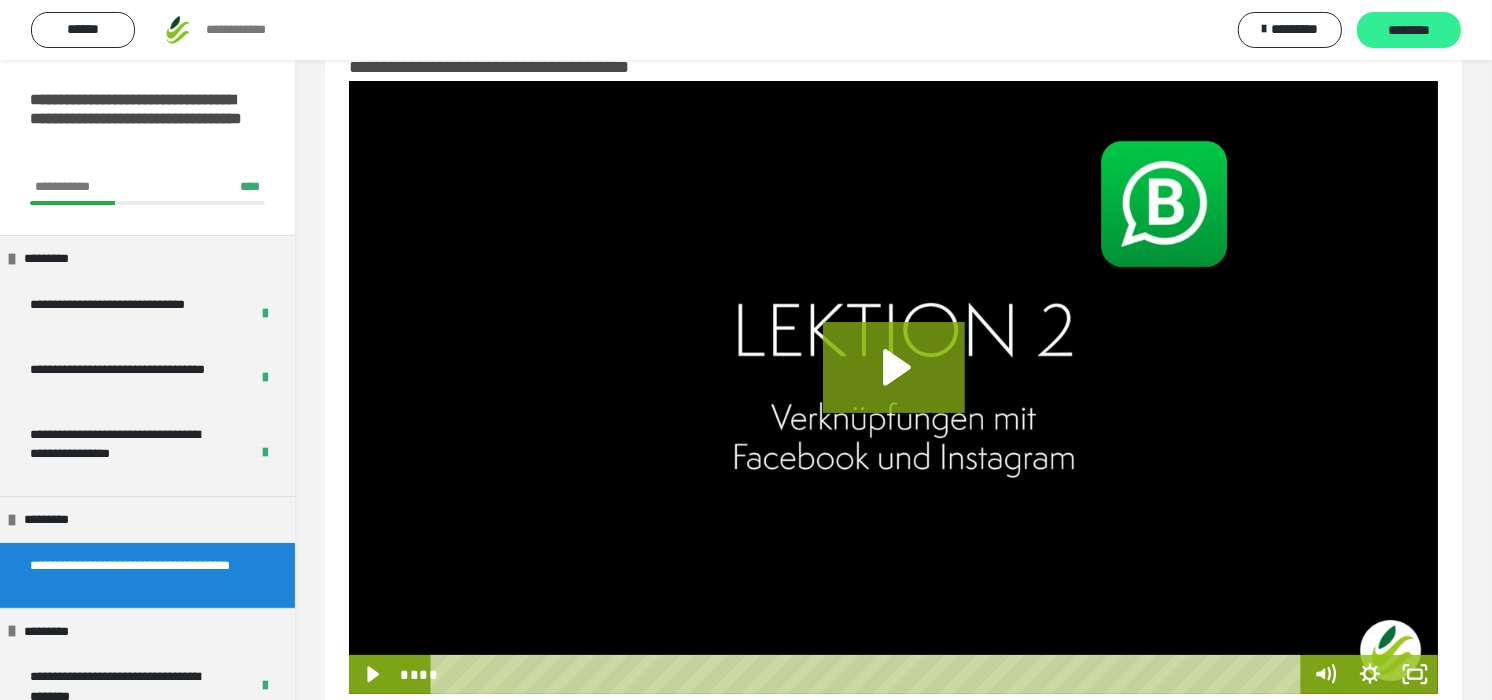 click on "********" at bounding box center (1409, 31) 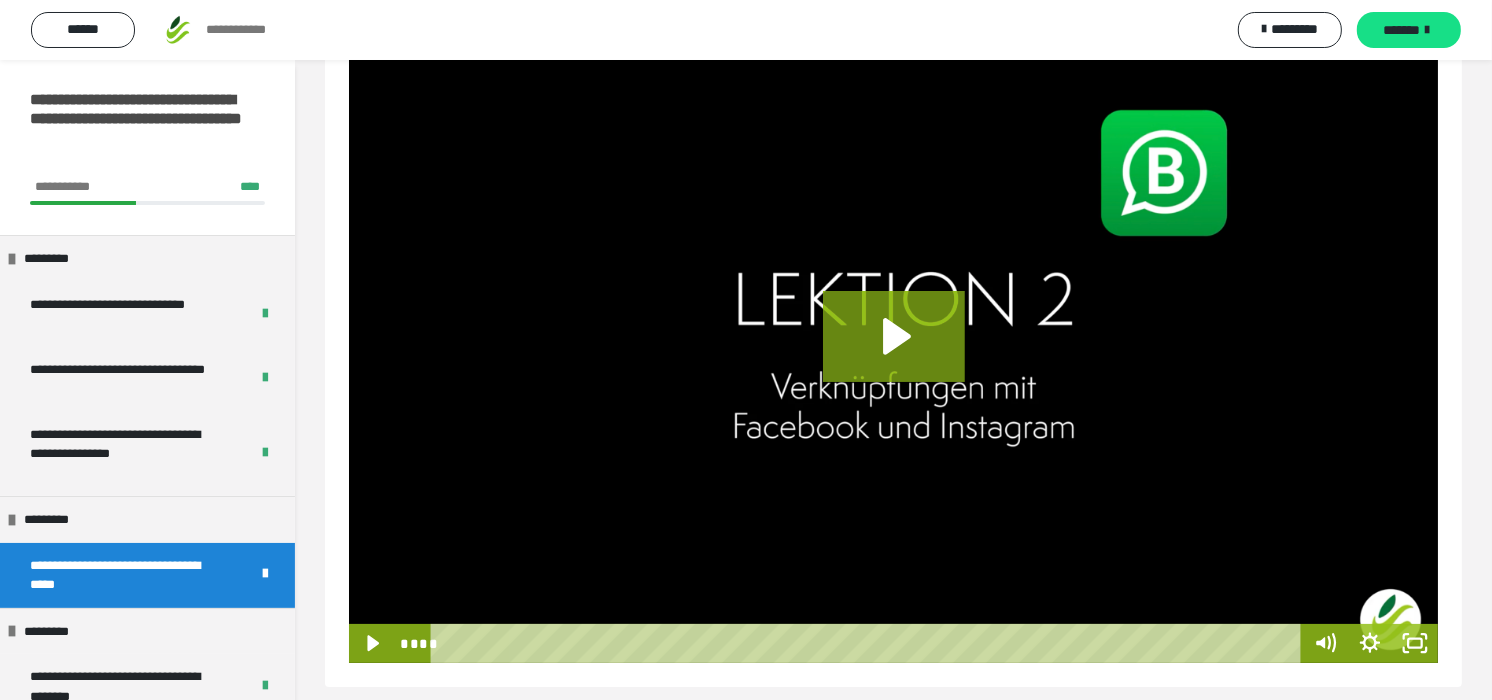 scroll, scrollTop: 107, scrollLeft: 0, axis: vertical 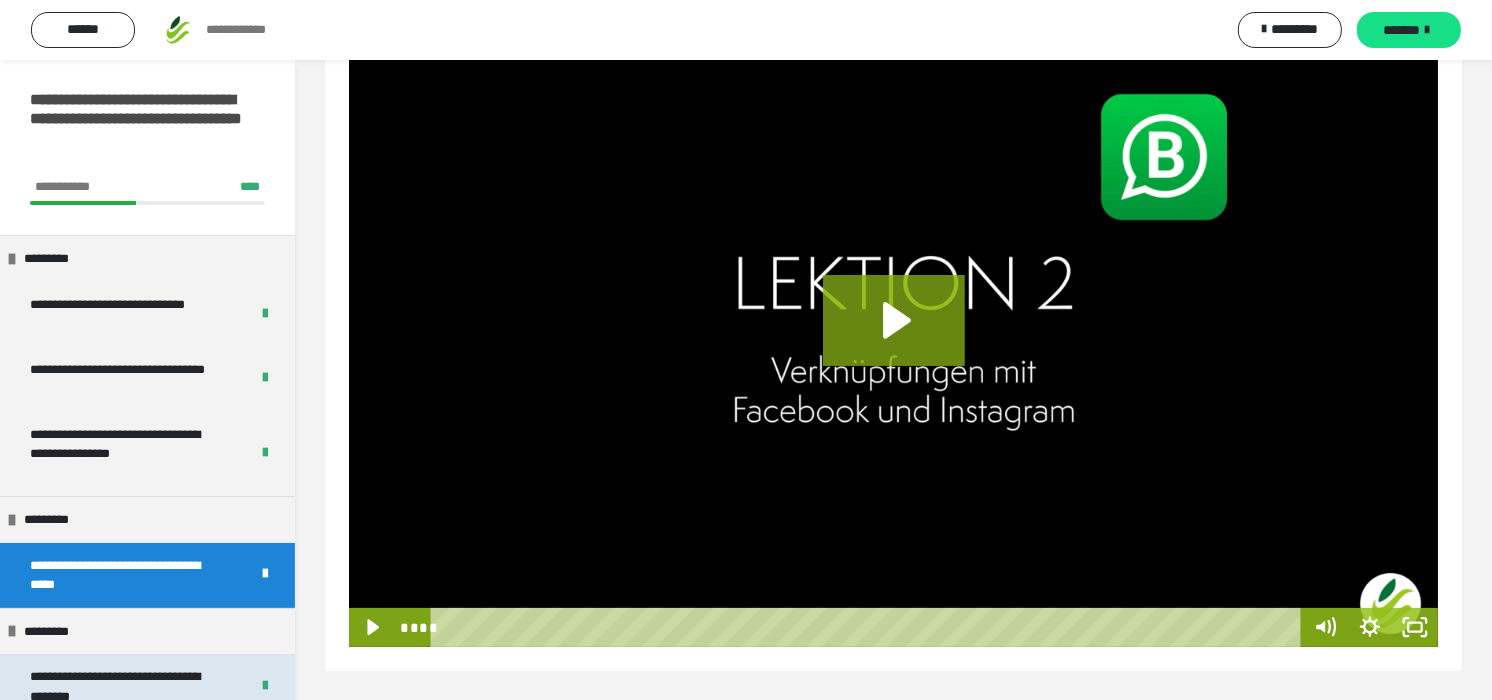 click on "**********" at bounding box center (123, 686) 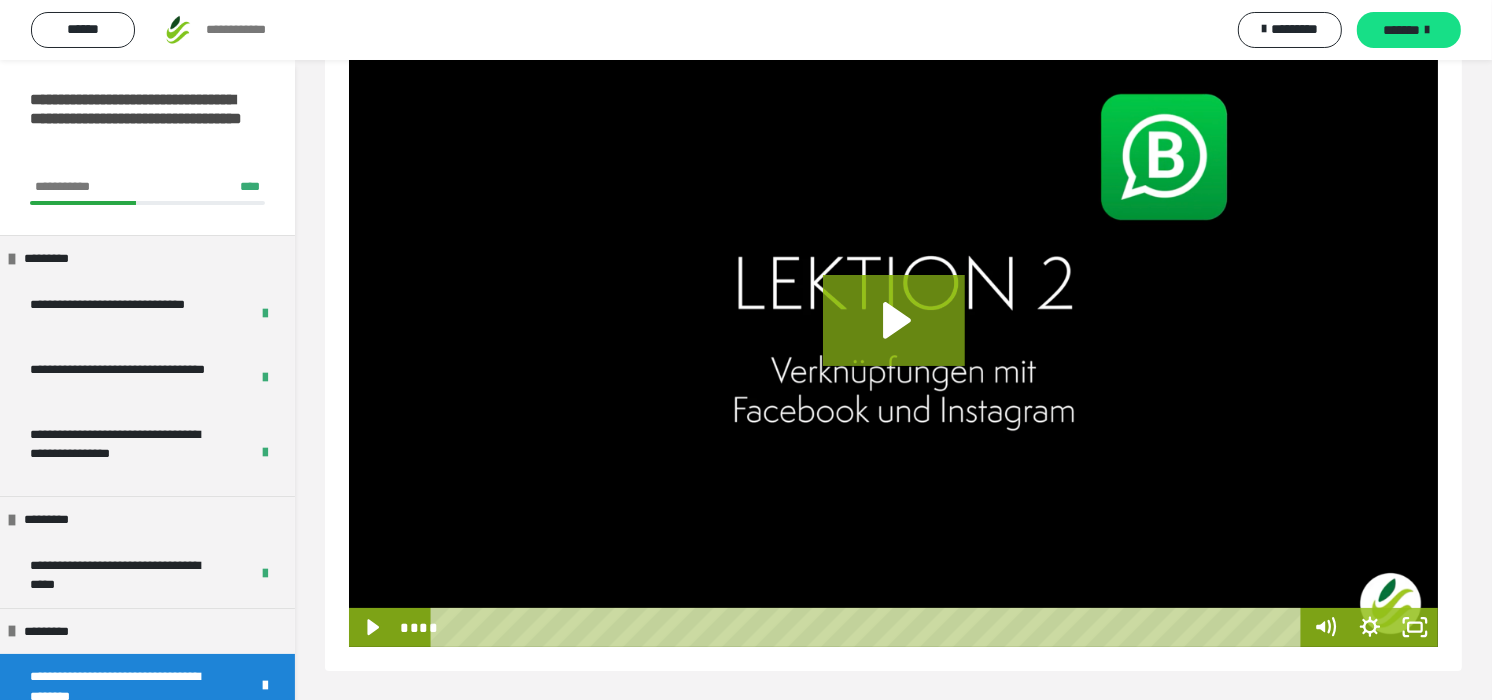 scroll, scrollTop: 60, scrollLeft: 0, axis: vertical 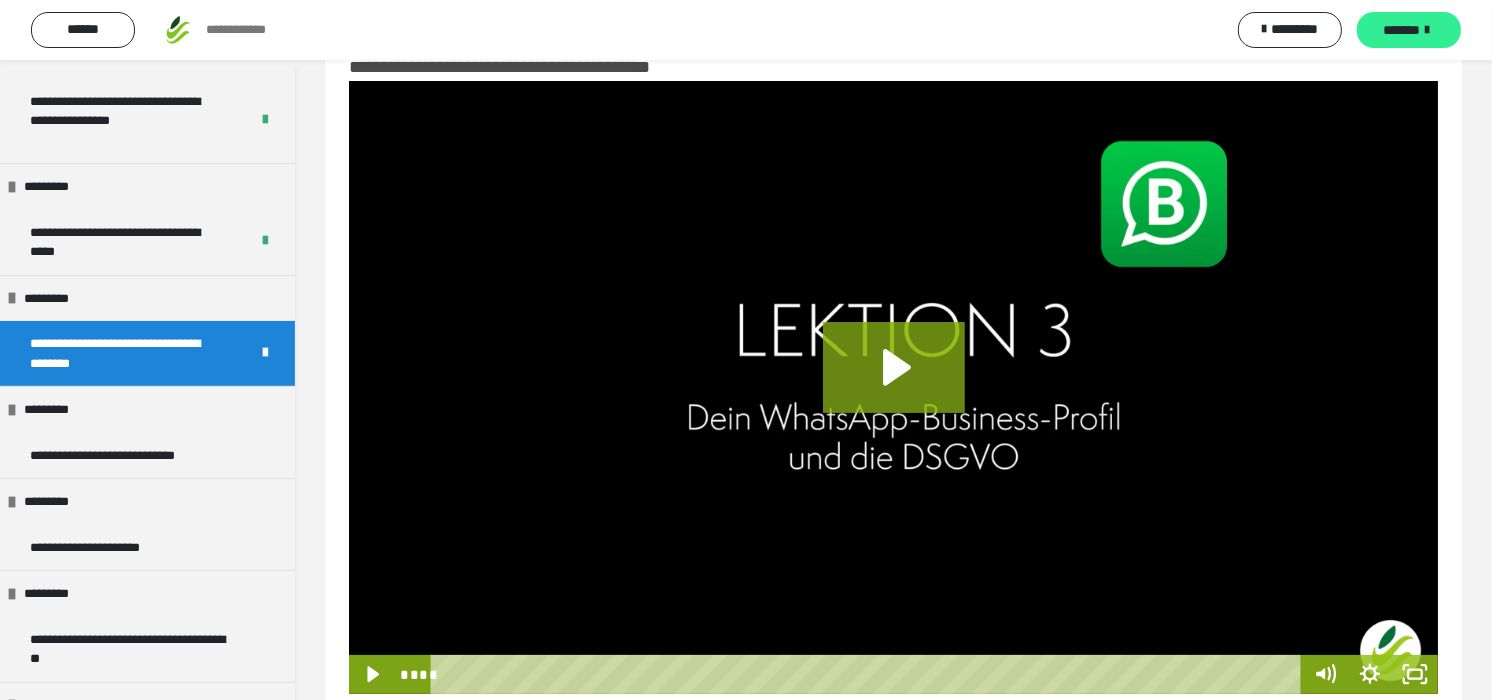 click on "*******" at bounding box center [1402, 30] 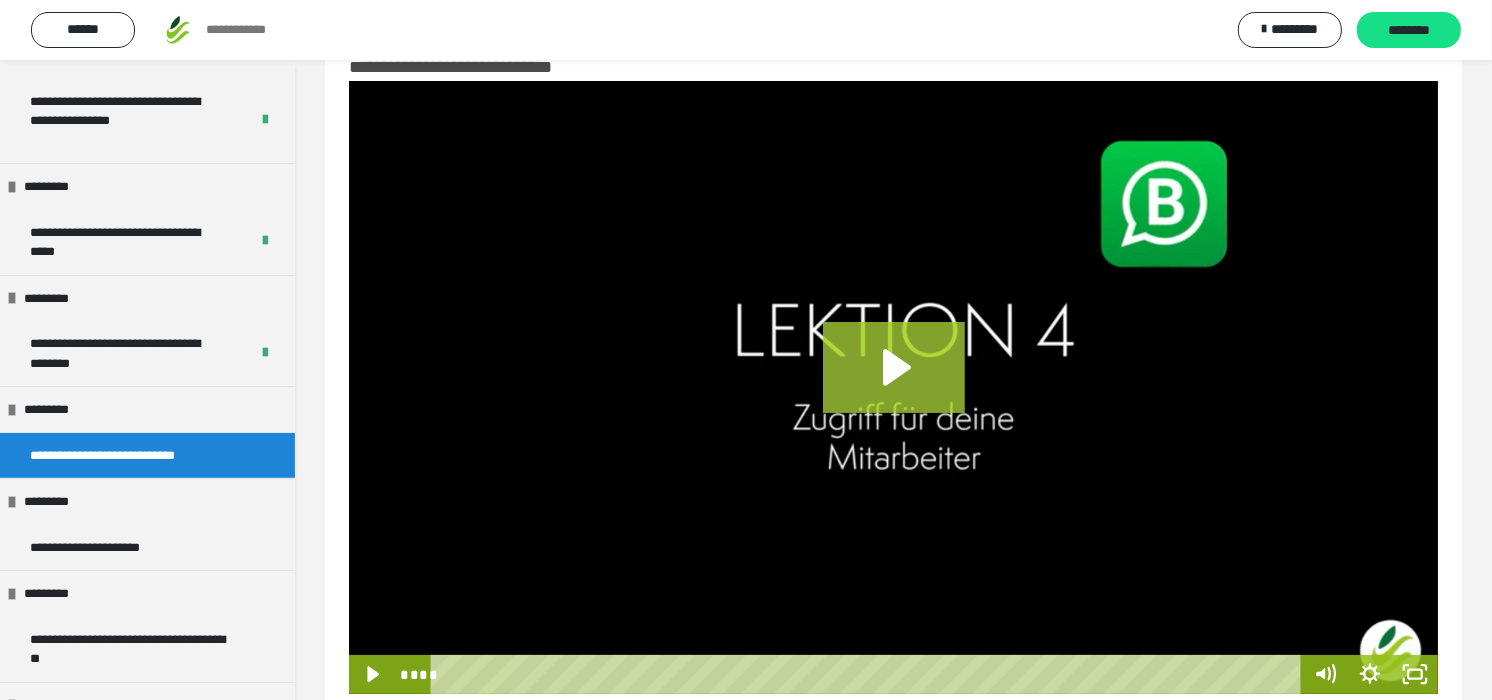 click 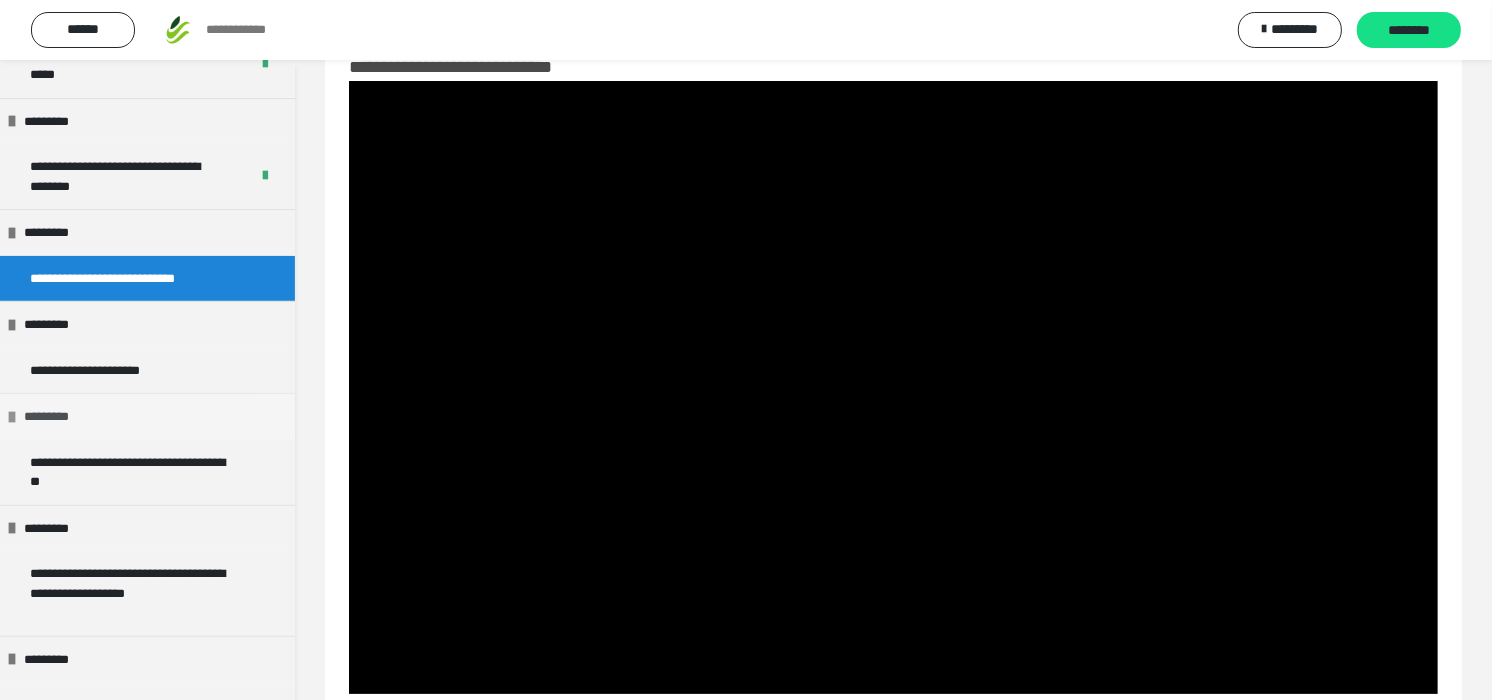 scroll, scrollTop: 555, scrollLeft: 0, axis: vertical 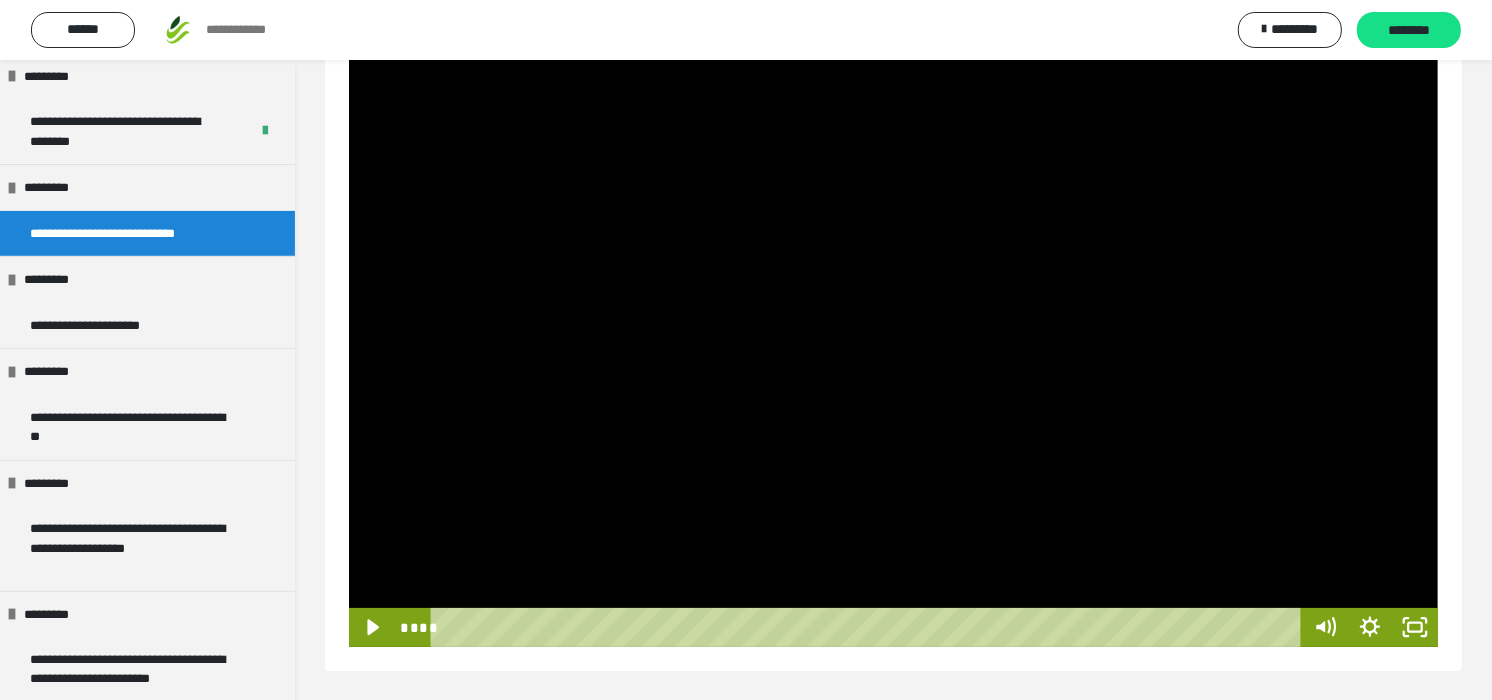 click at bounding box center (893, 340) 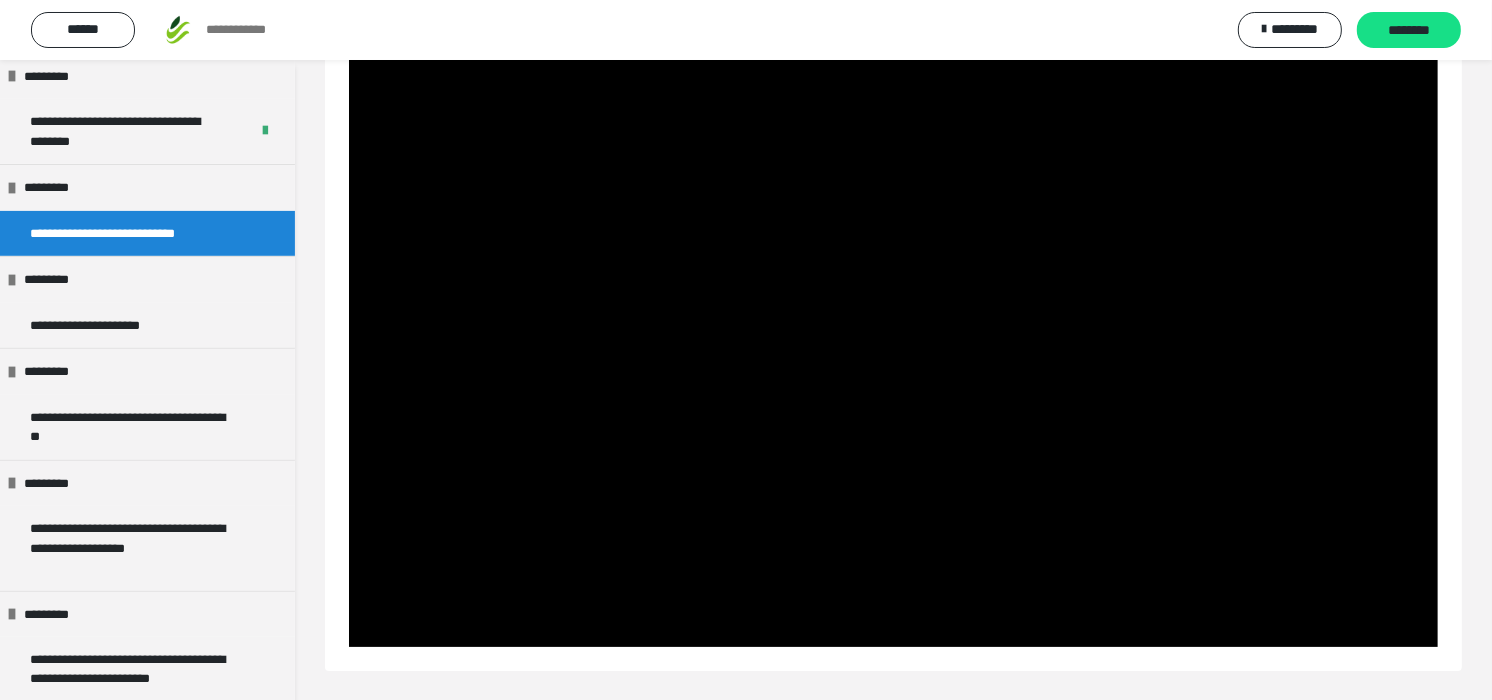 click at bounding box center [893, 340] 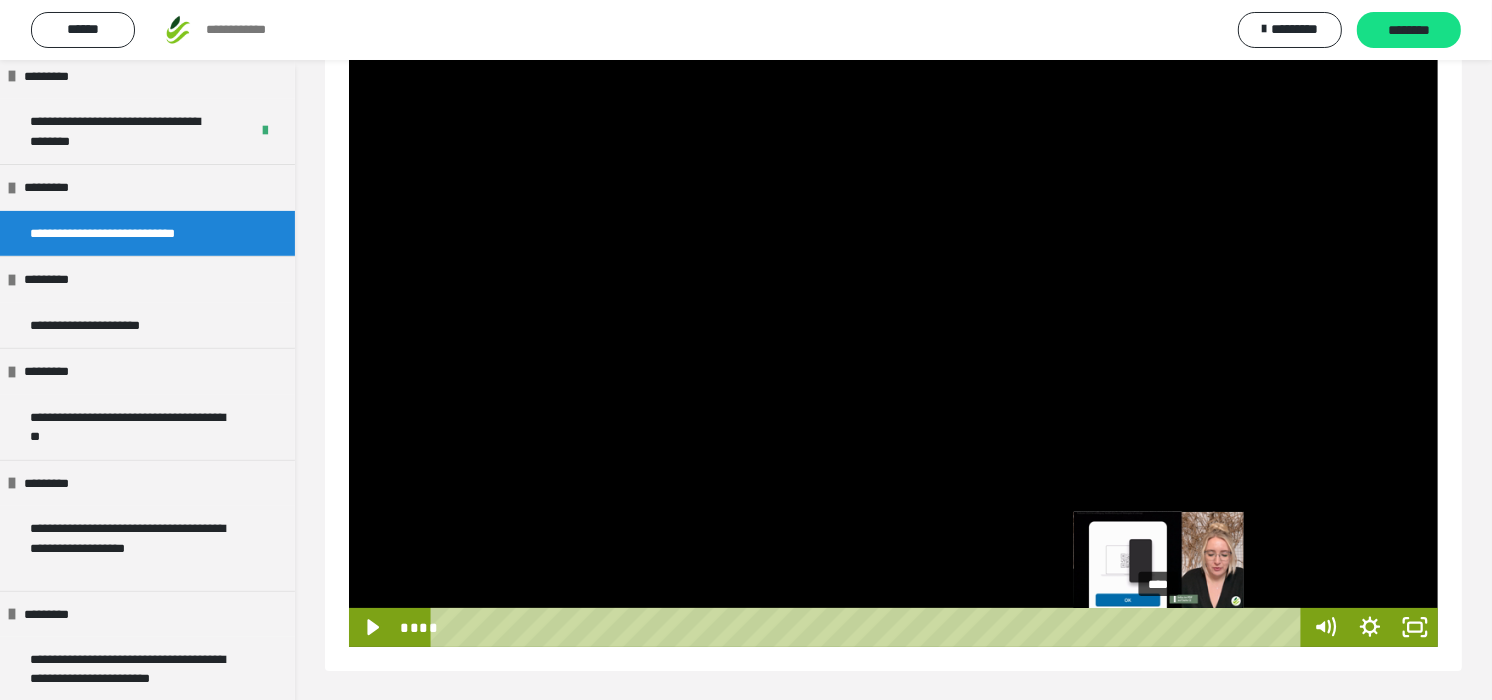 click on "****" at bounding box center [869, 627] 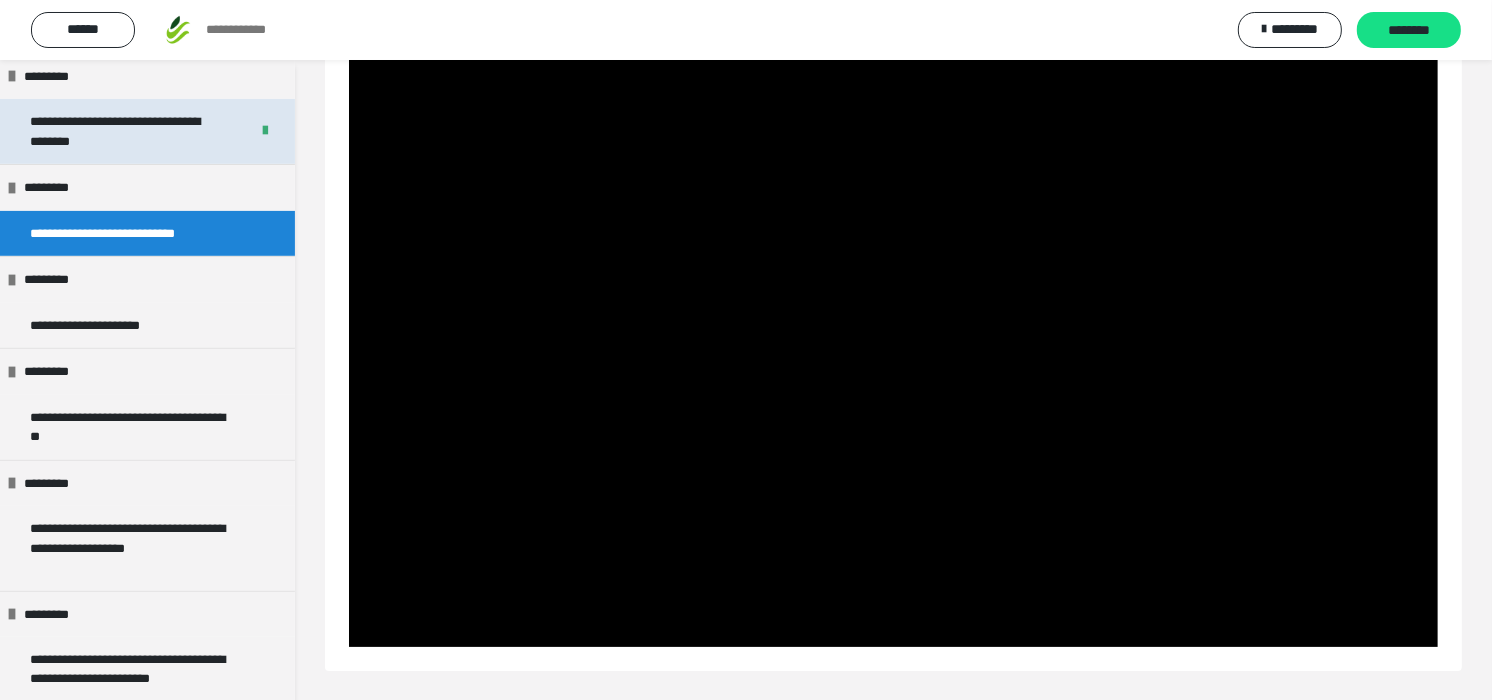 click on "**********" at bounding box center [123, 131] 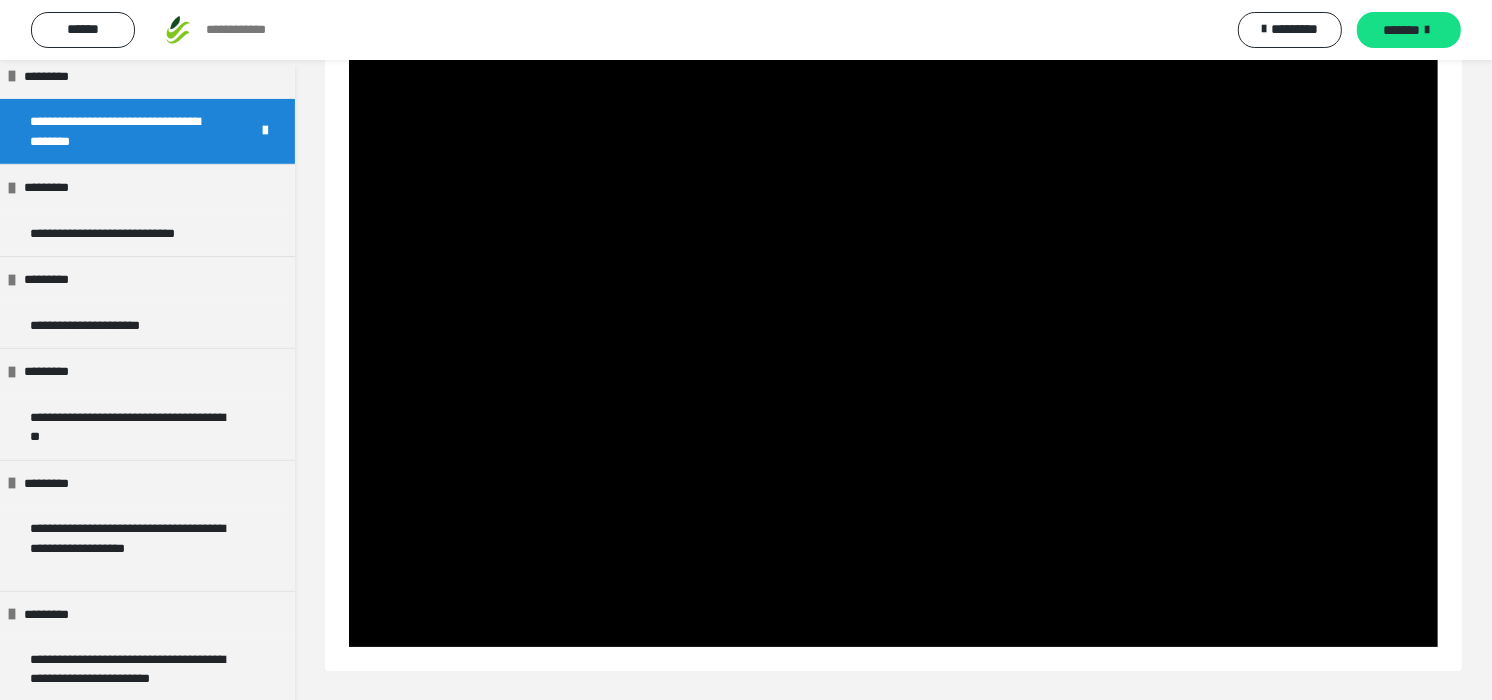 scroll, scrollTop: 60, scrollLeft: 0, axis: vertical 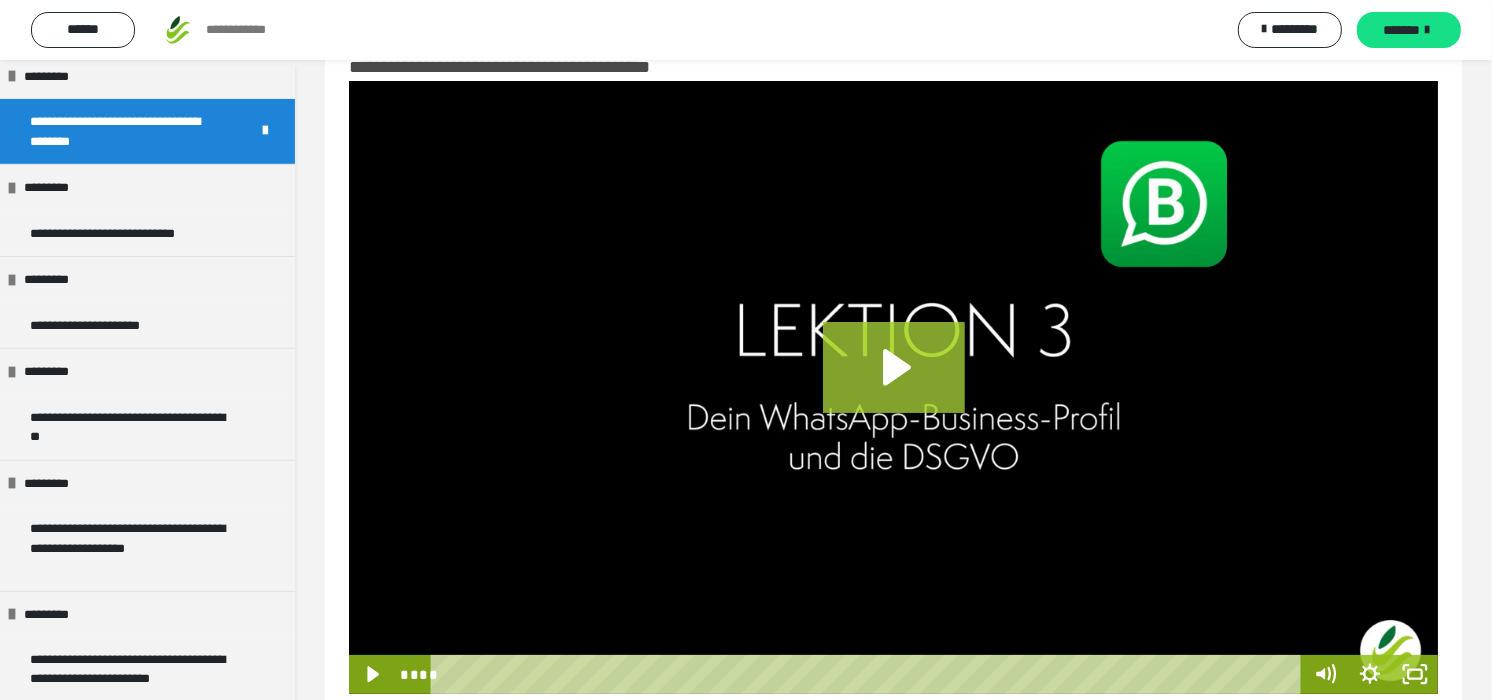 click 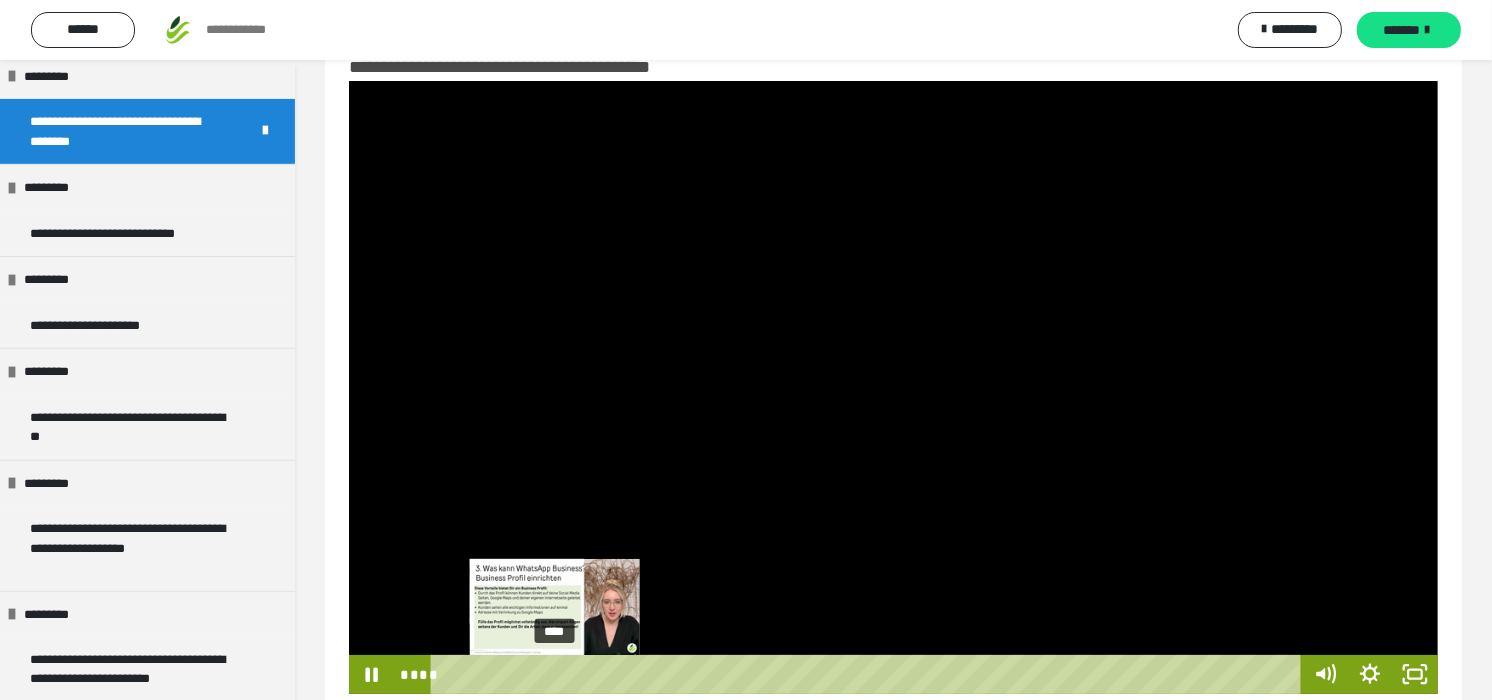 click on "****" at bounding box center (869, 674) 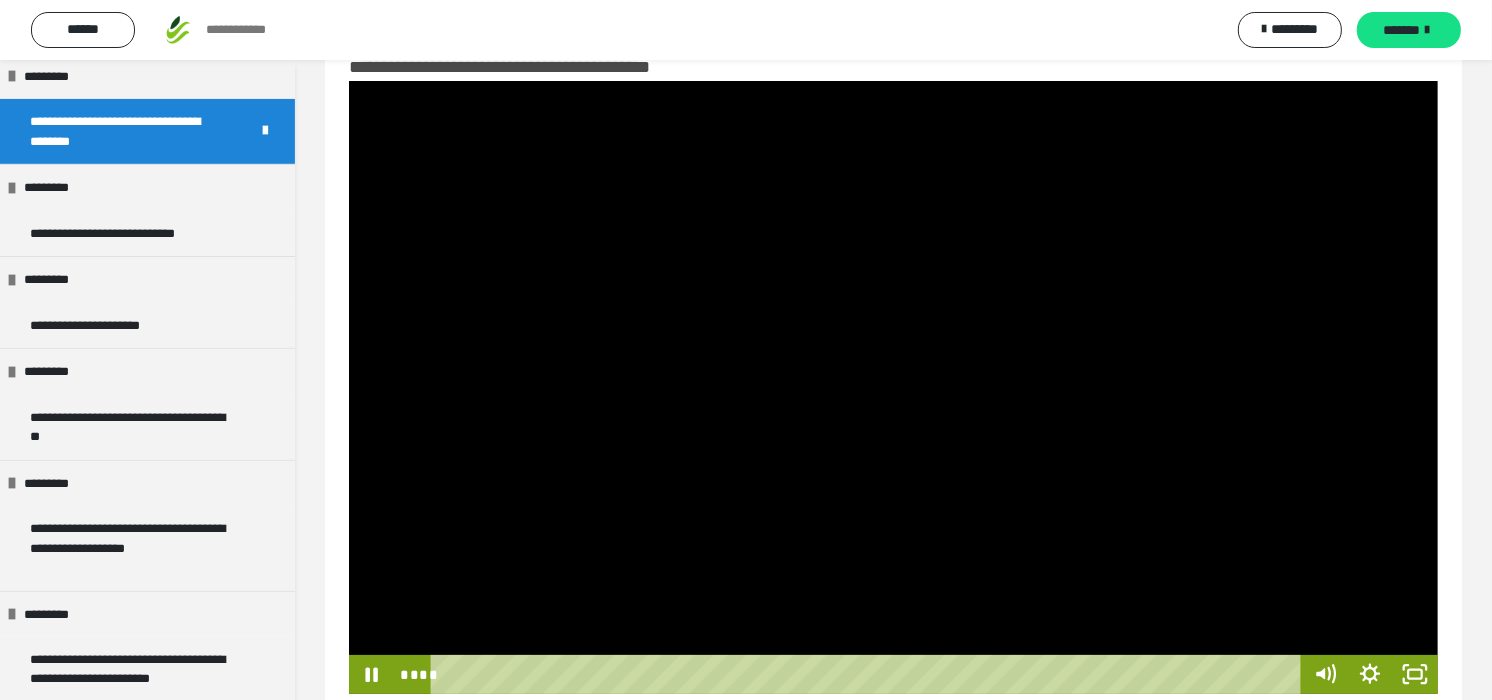 click at bounding box center [893, 387] 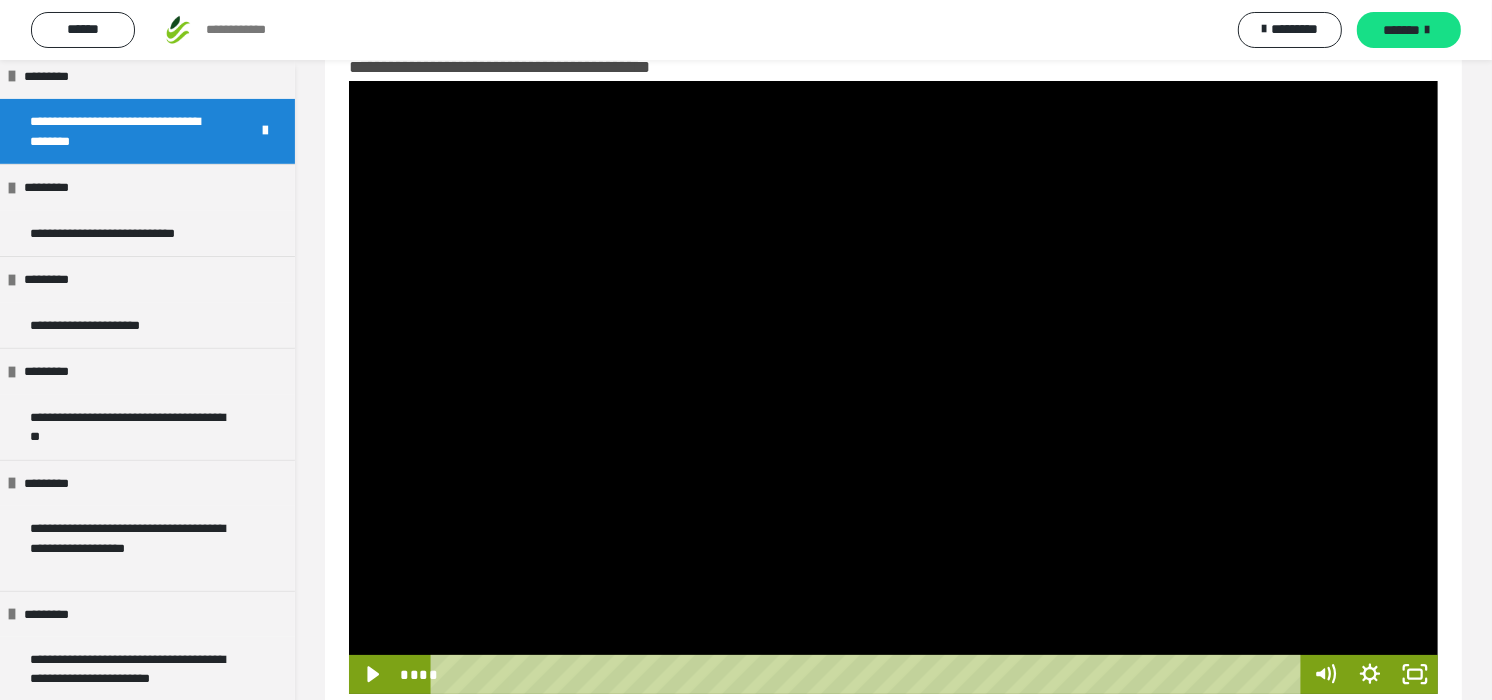 scroll, scrollTop: 107, scrollLeft: 0, axis: vertical 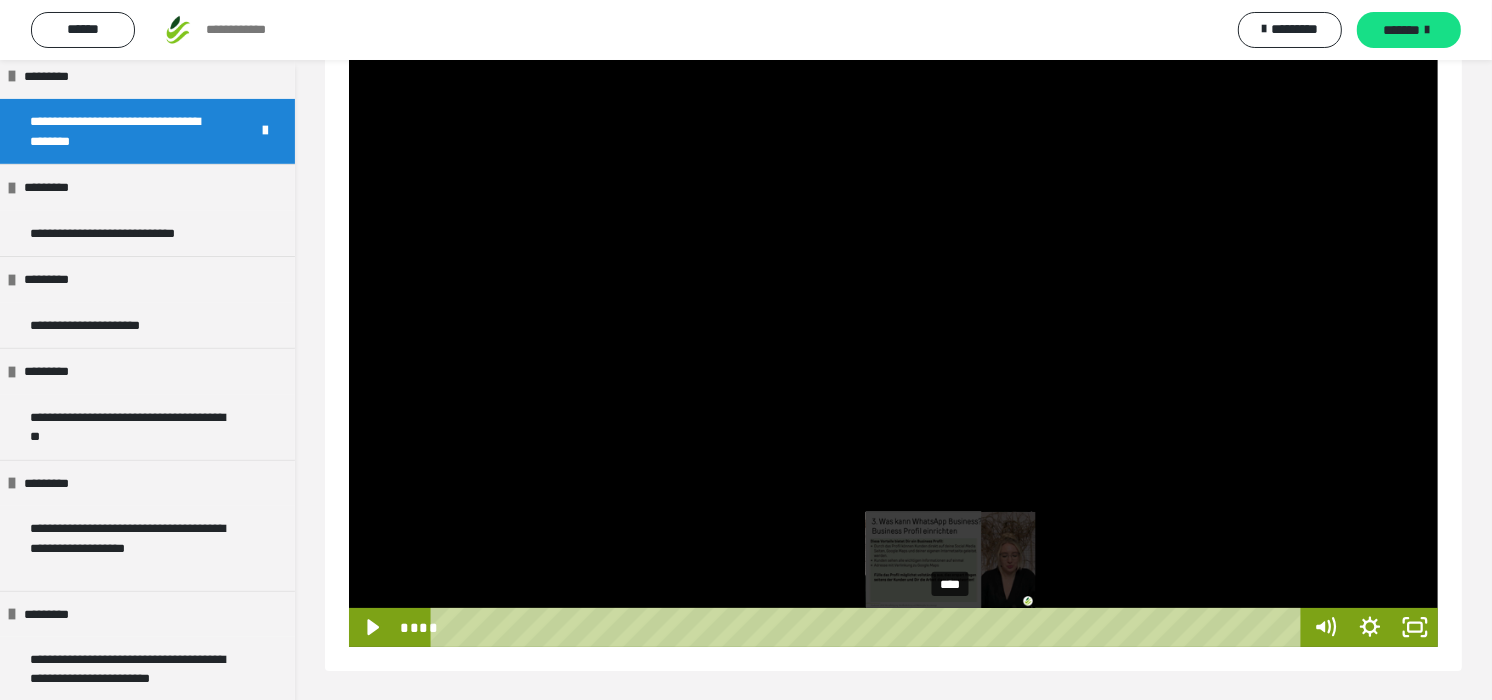 click on "****" at bounding box center [869, 627] 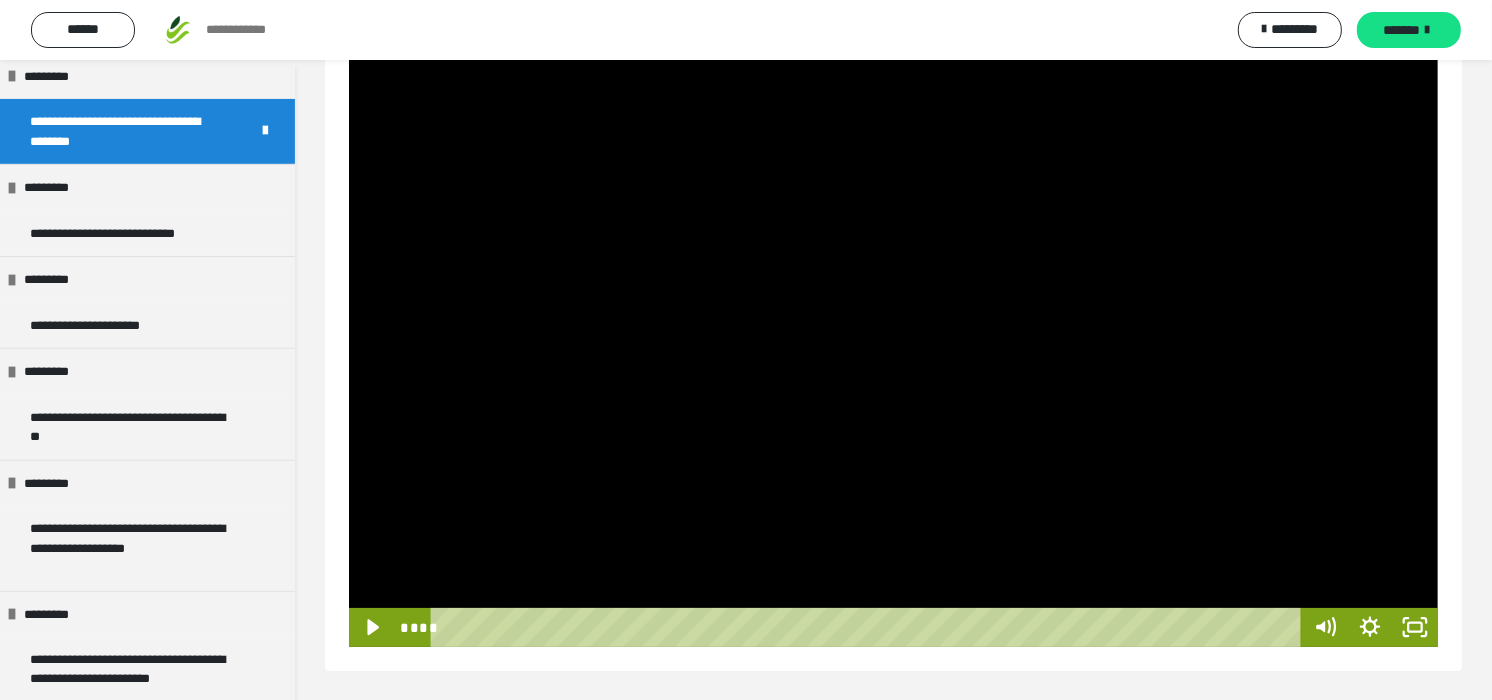 click at bounding box center [893, 340] 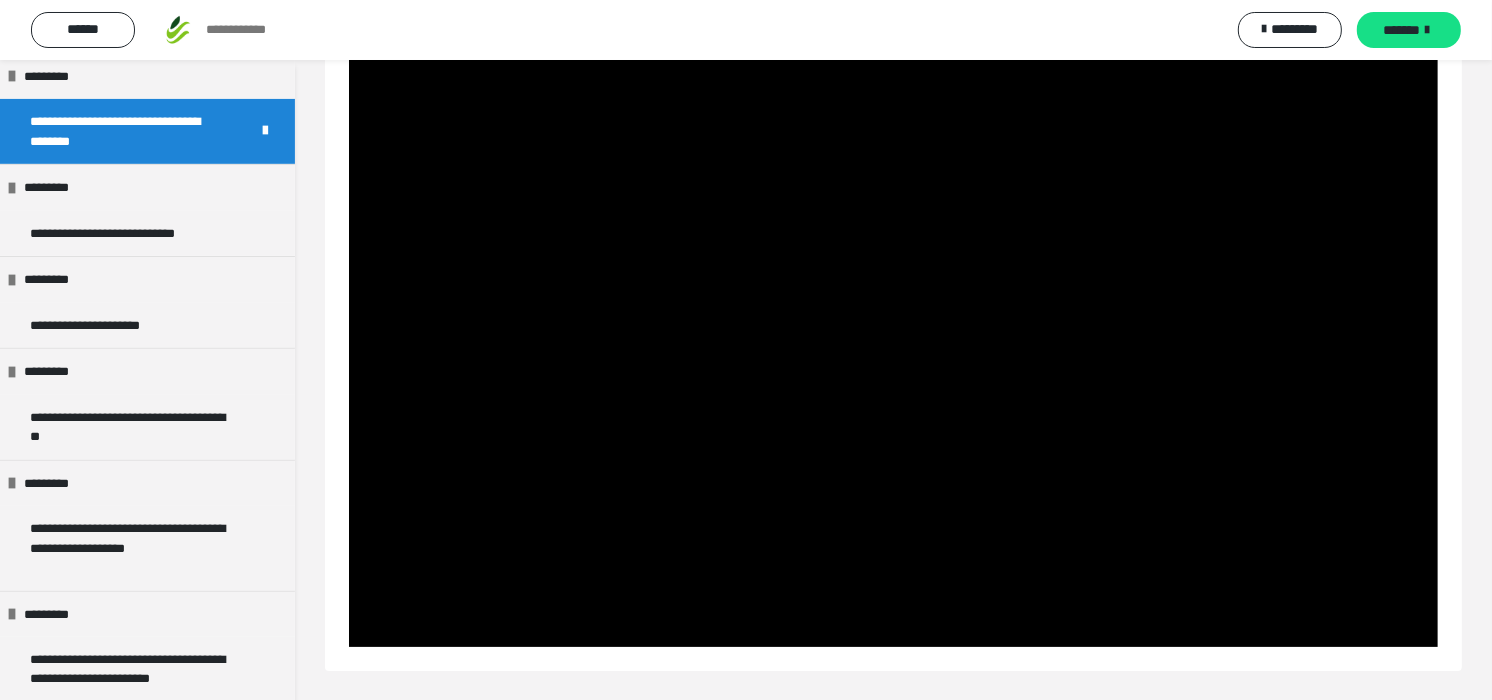 click at bounding box center [893, 340] 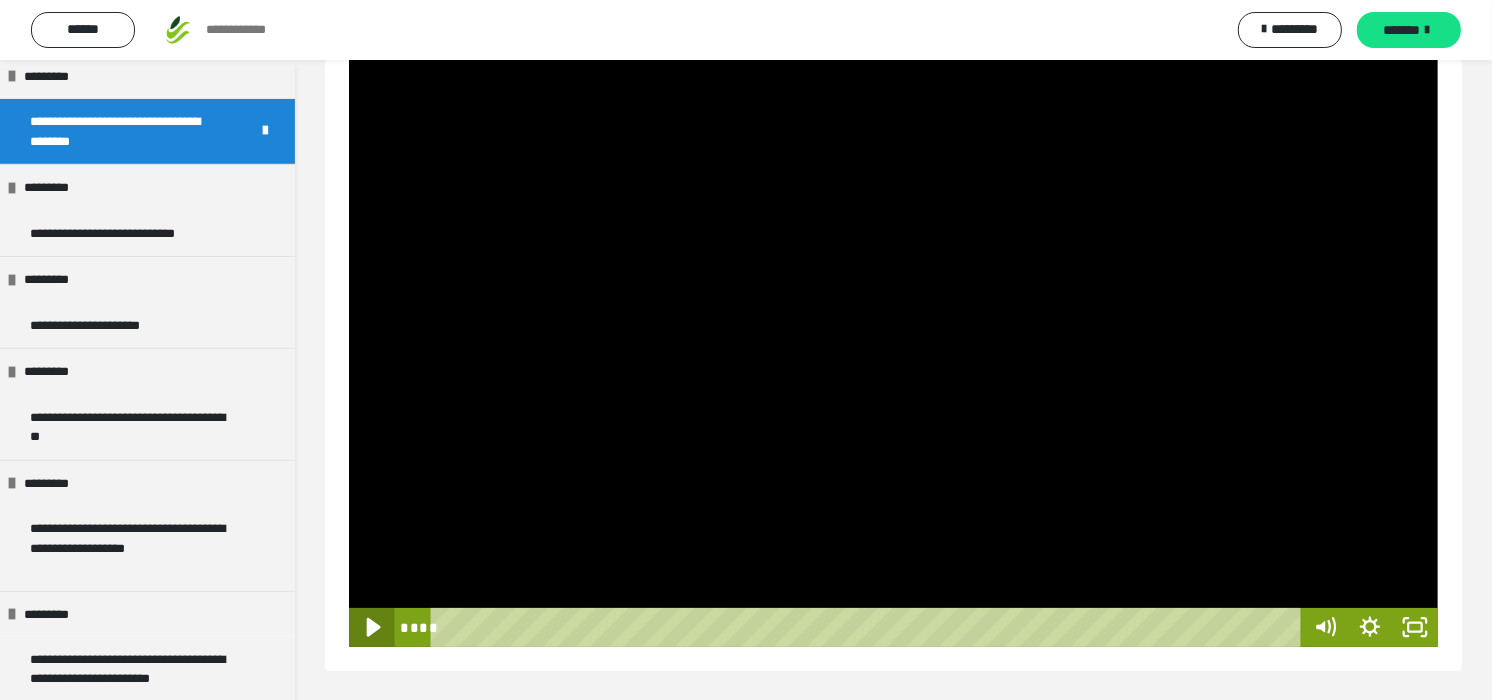 click 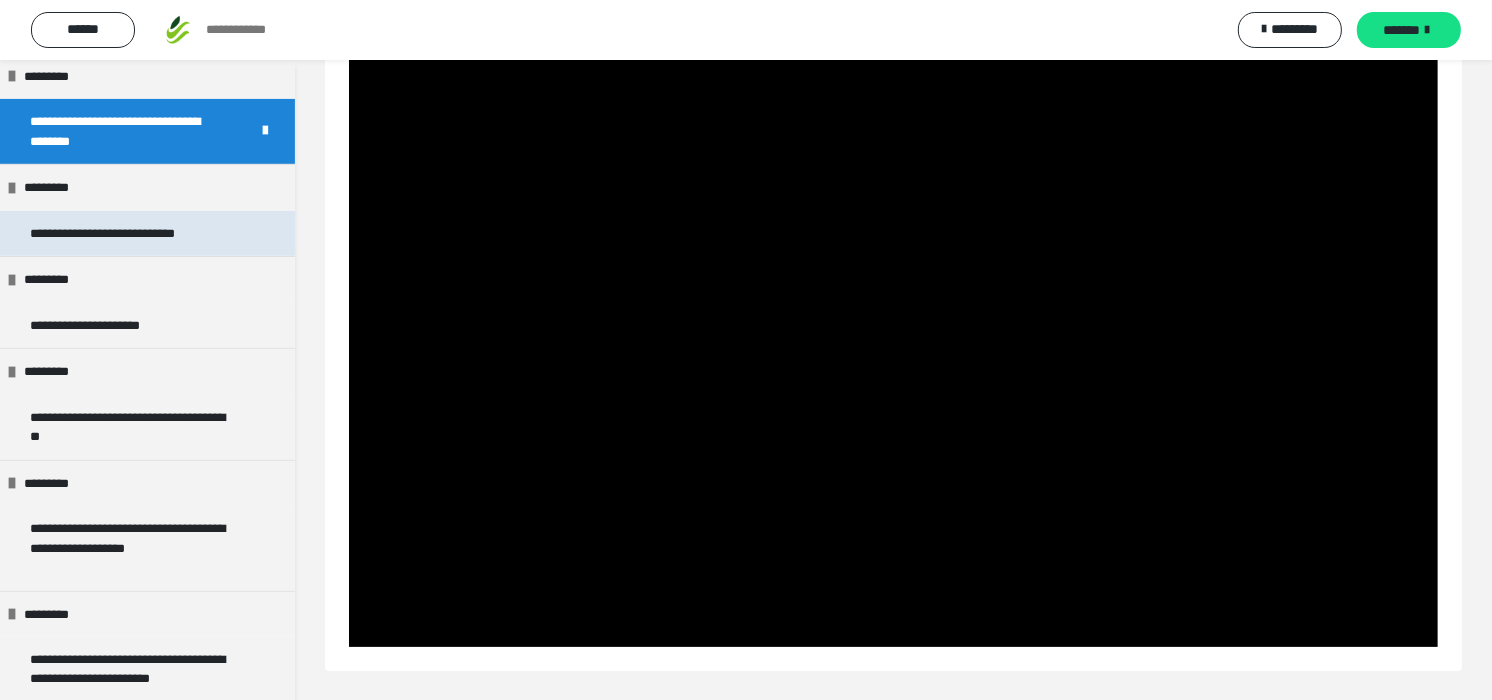 click on "**********" at bounding box center [120, 233] 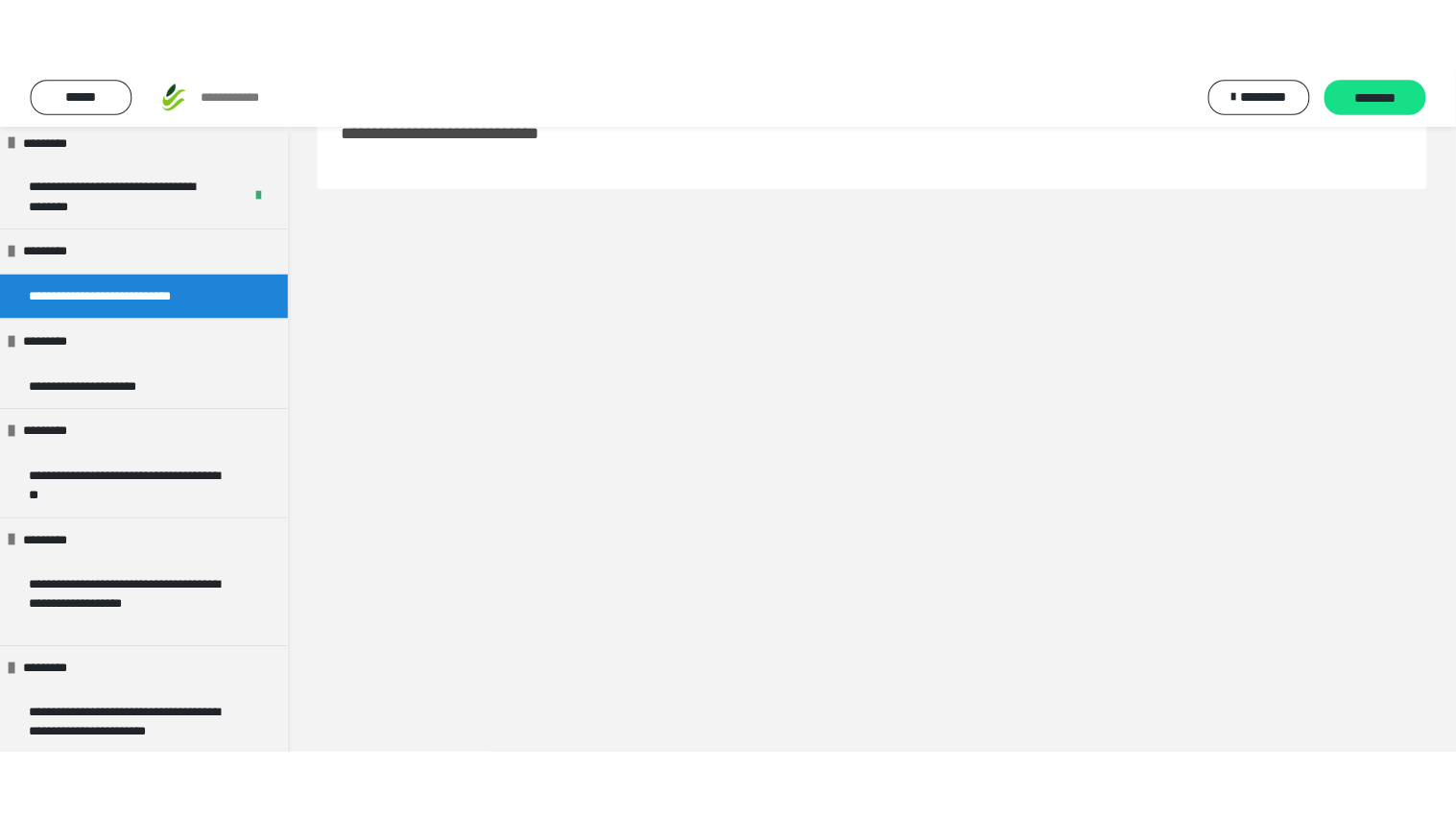 scroll, scrollTop: 58, scrollLeft: 0, axis: vertical 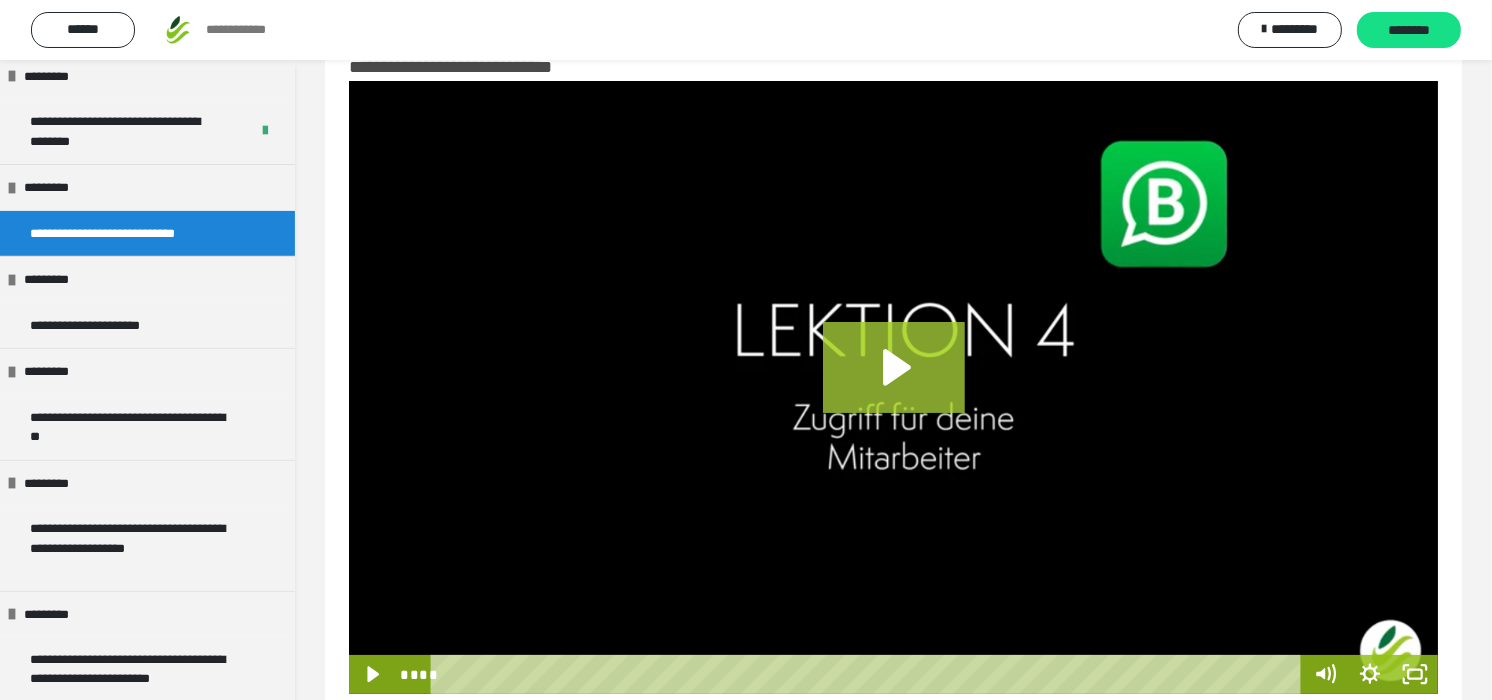 click 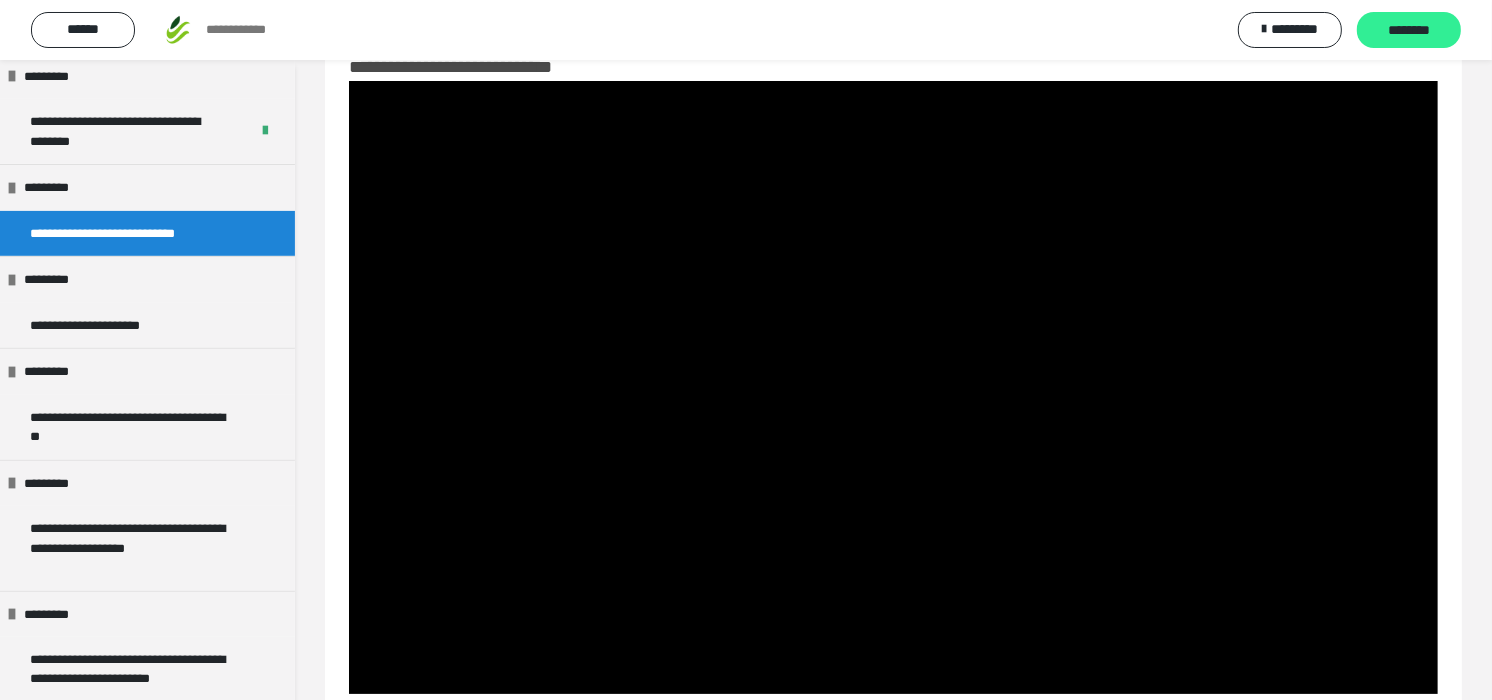 click on "********" at bounding box center [1409, 31] 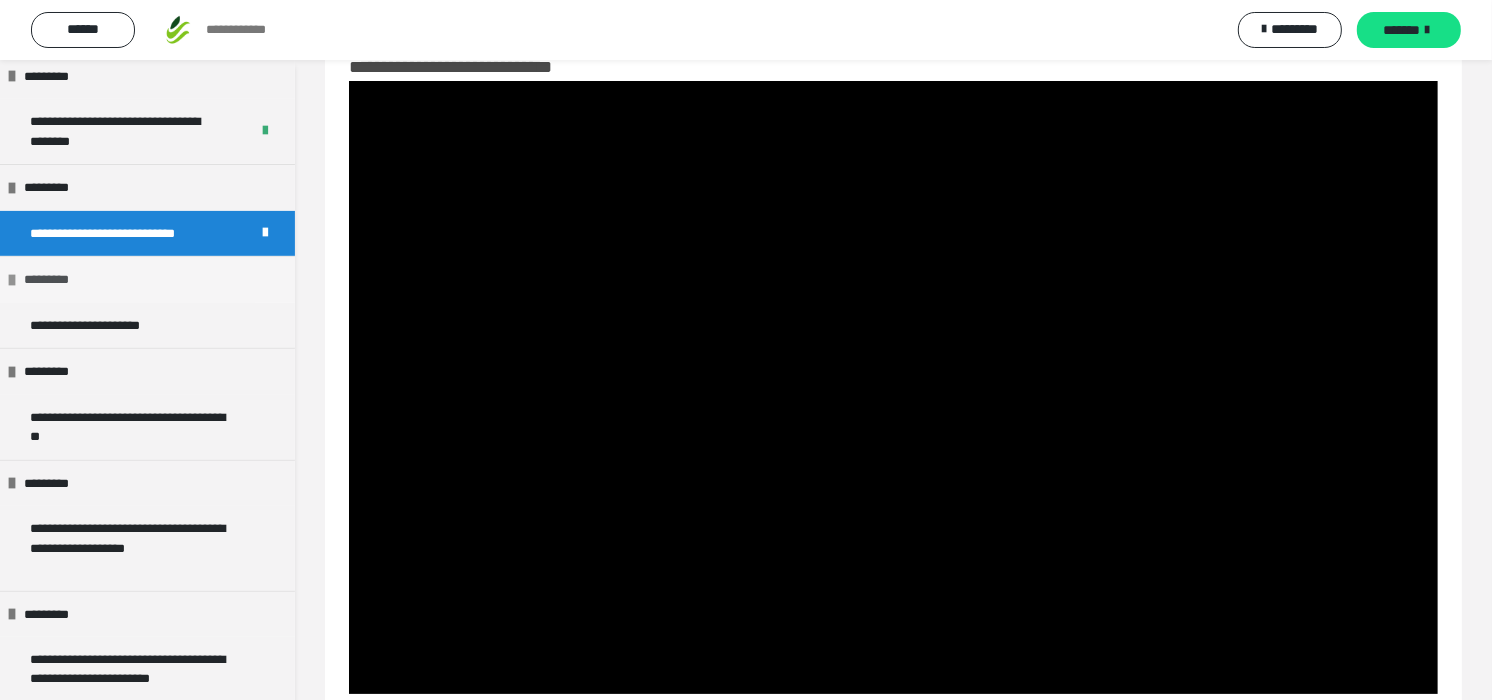 click on "*********" at bounding box center [52, 279] 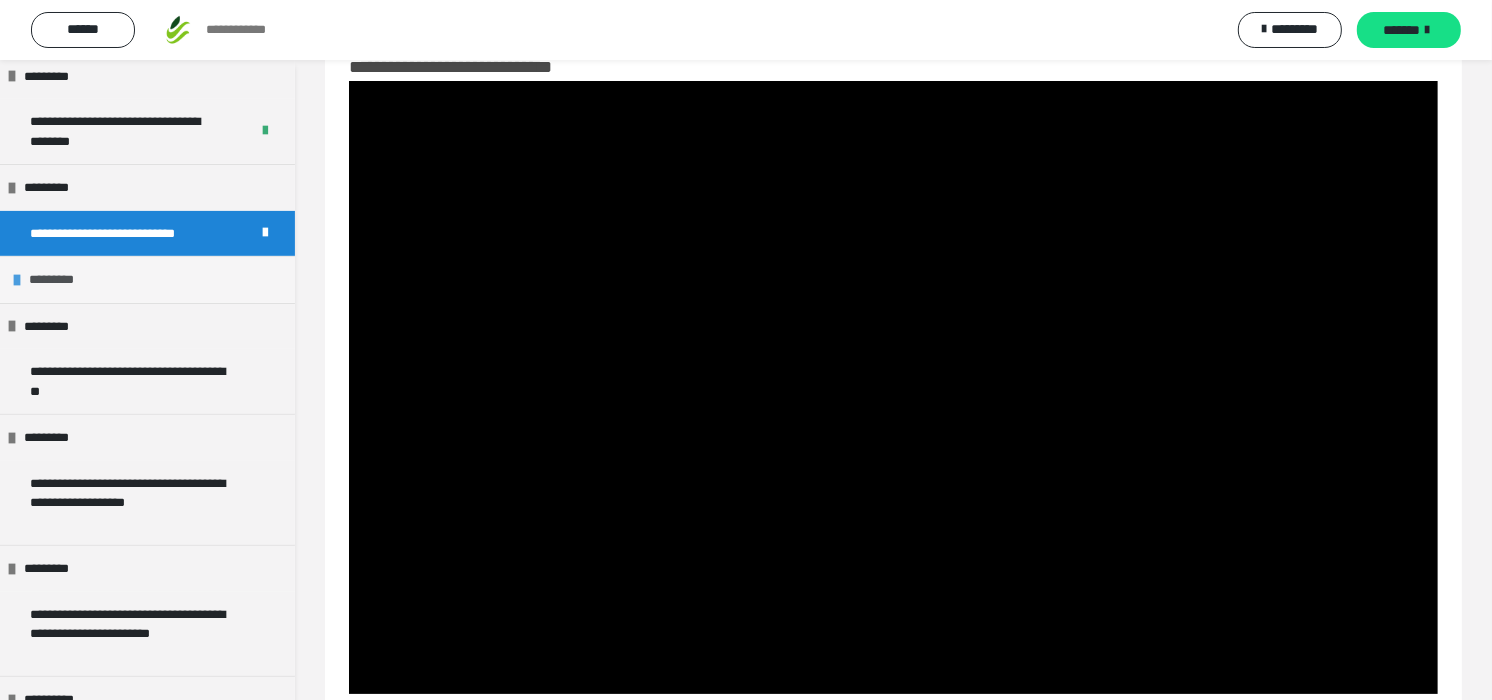 click on "*********" at bounding box center (57, 279) 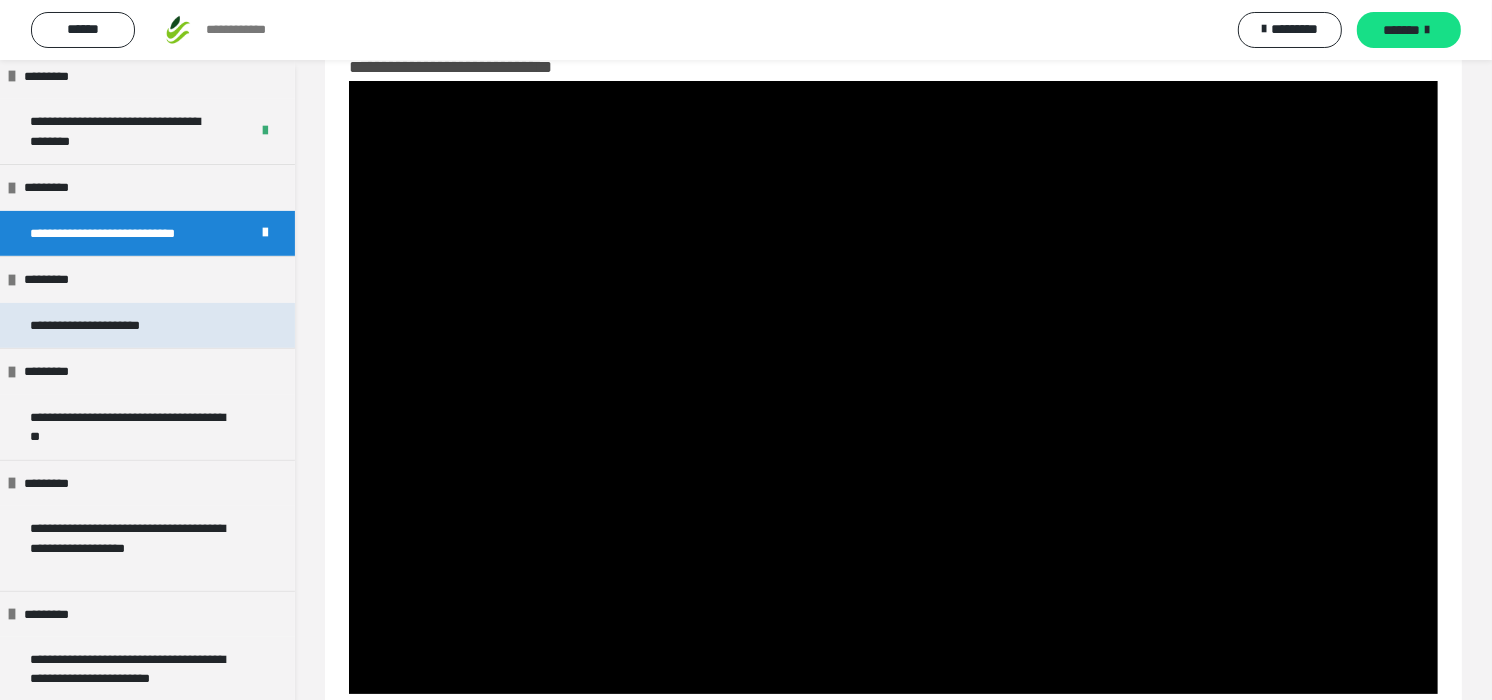 click on "**********" at bounding box center [112, 325] 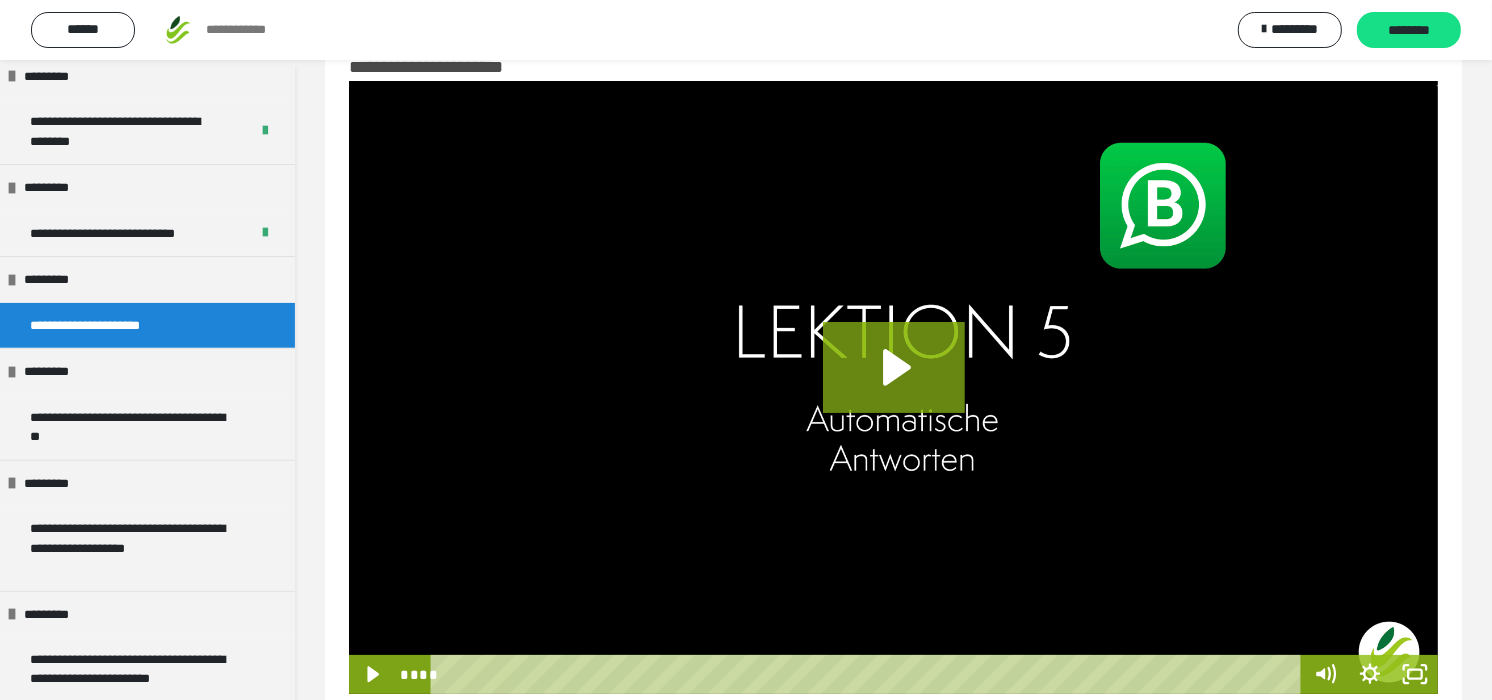 click at bounding box center (893, 387) 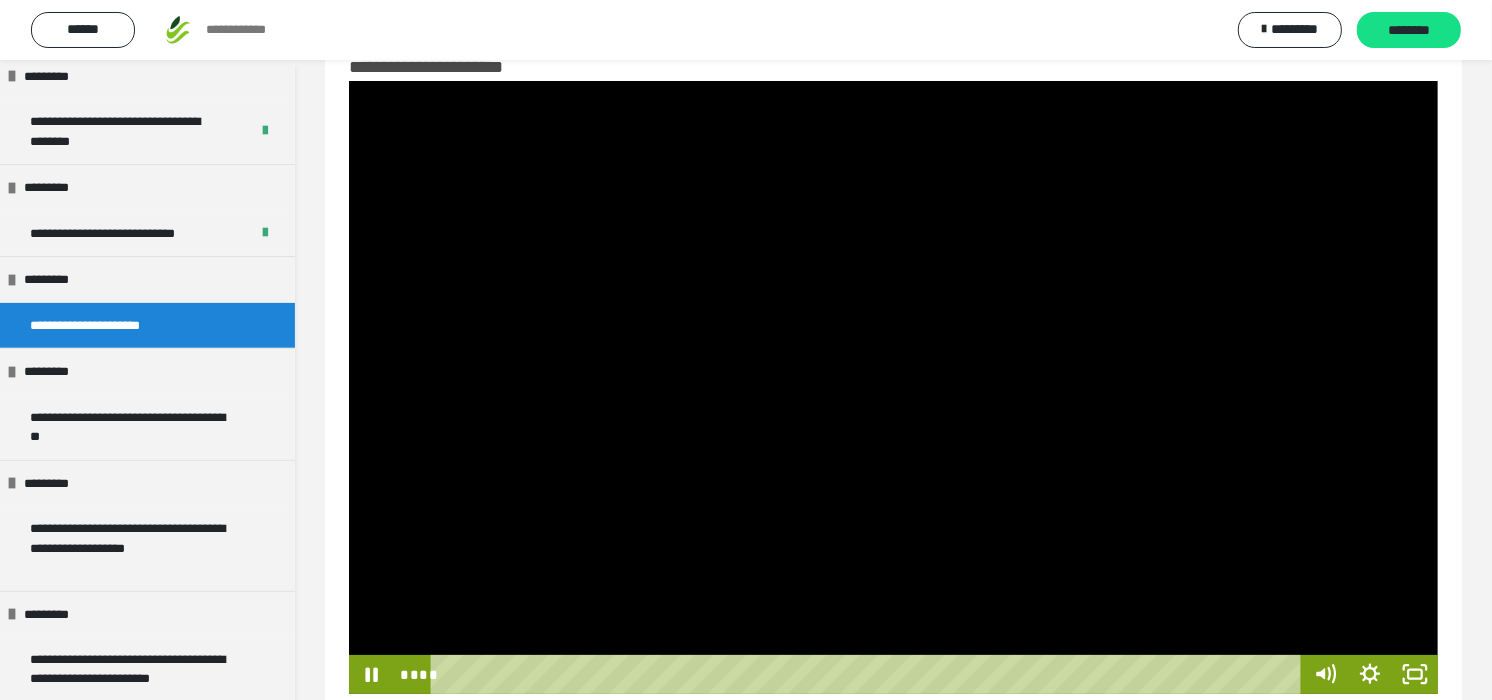 click at bounding box center (893, 387) 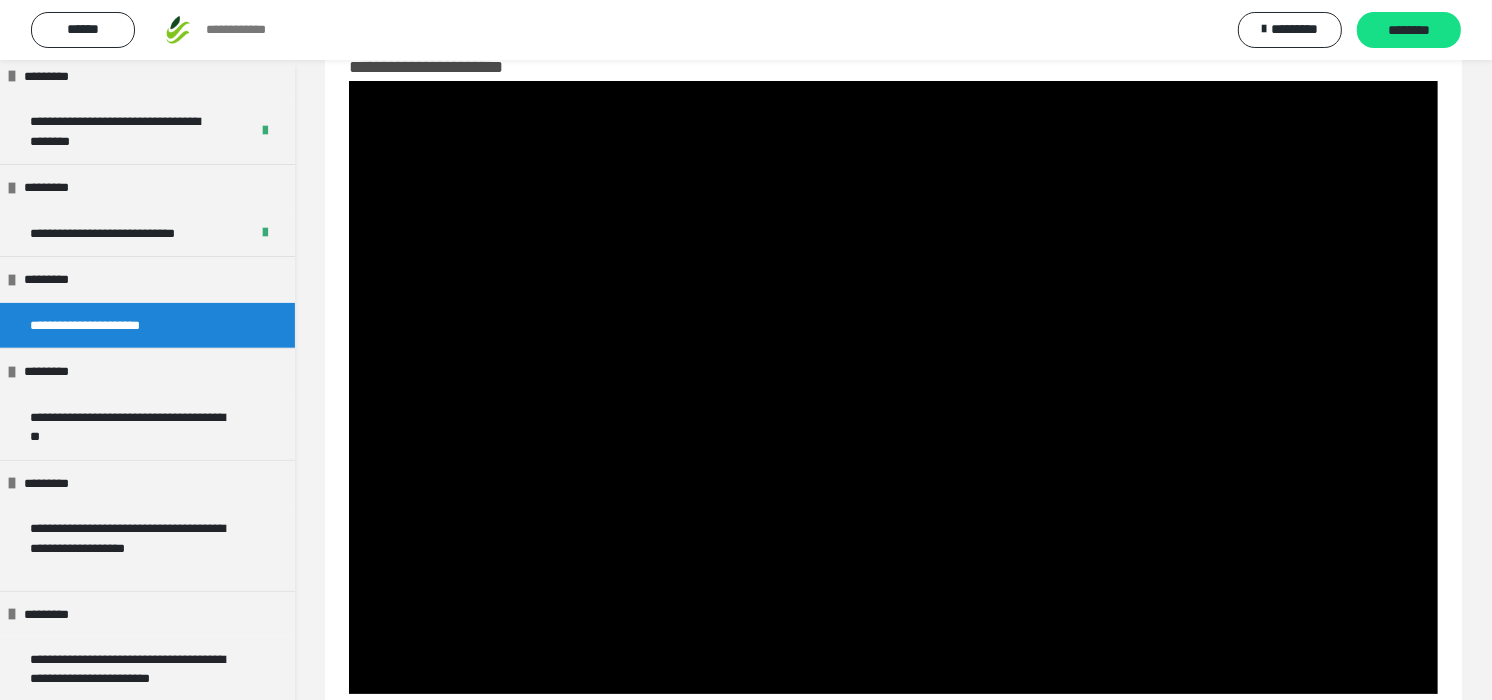 click at bounding box center [893, 387] 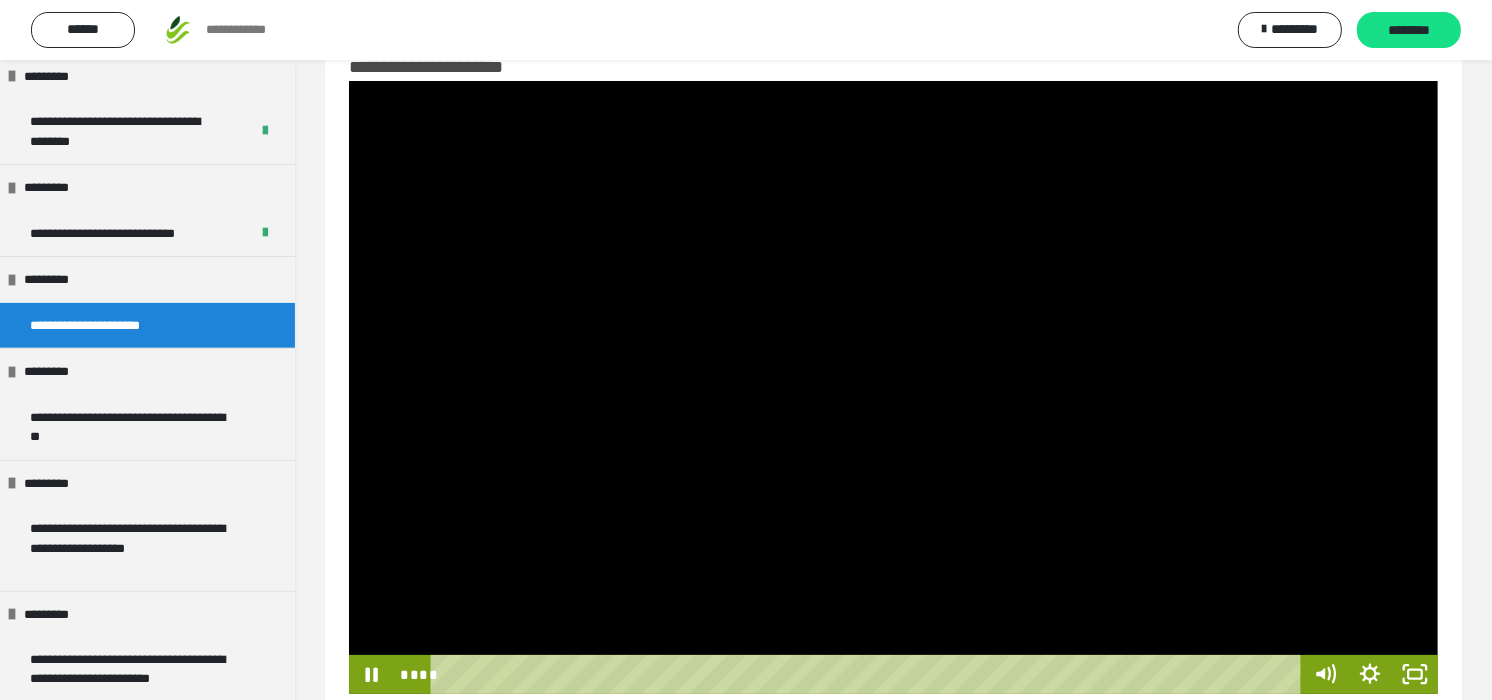 click at bounding box center (893, 387) 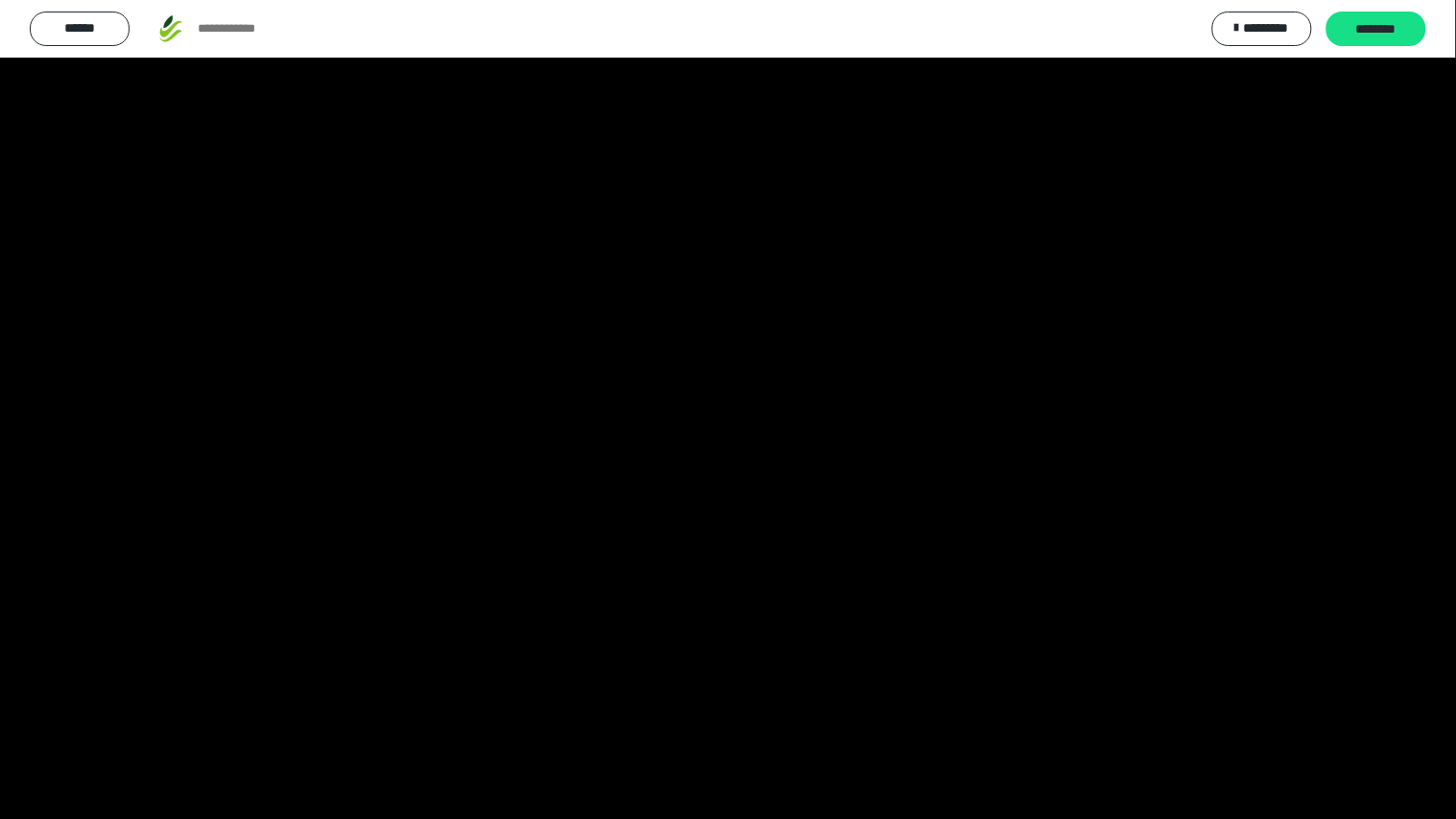 click at bounding box center [728, 409] 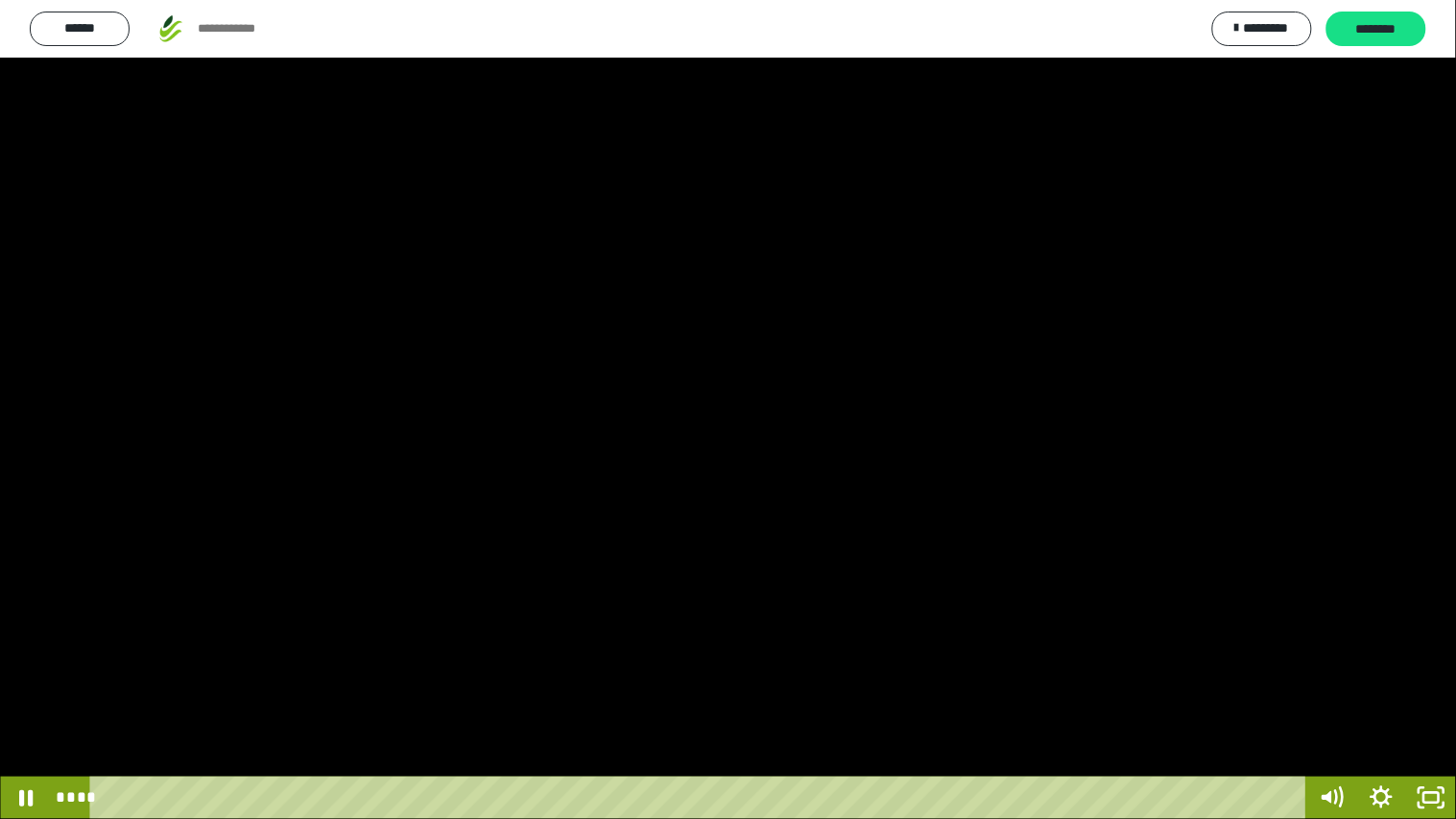 click at bounding box center [728, 409] 